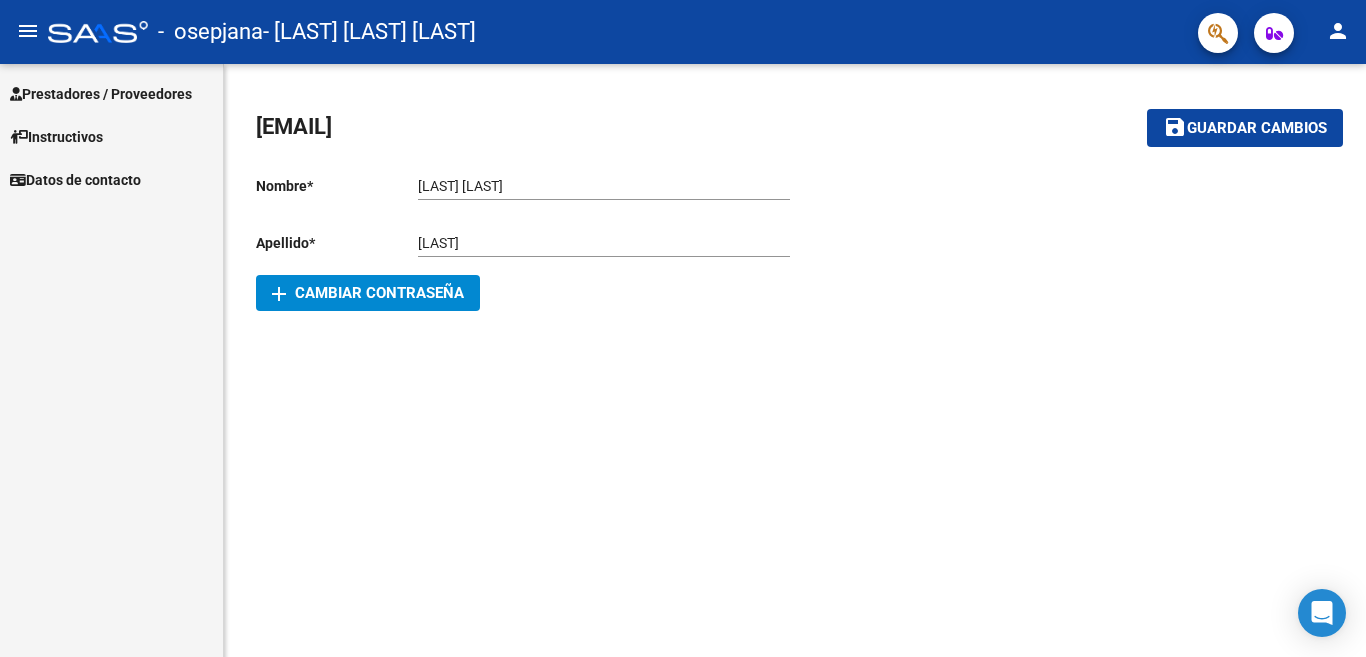 scroll, scrollTop: 0, scrollLeft: 0, axis: both 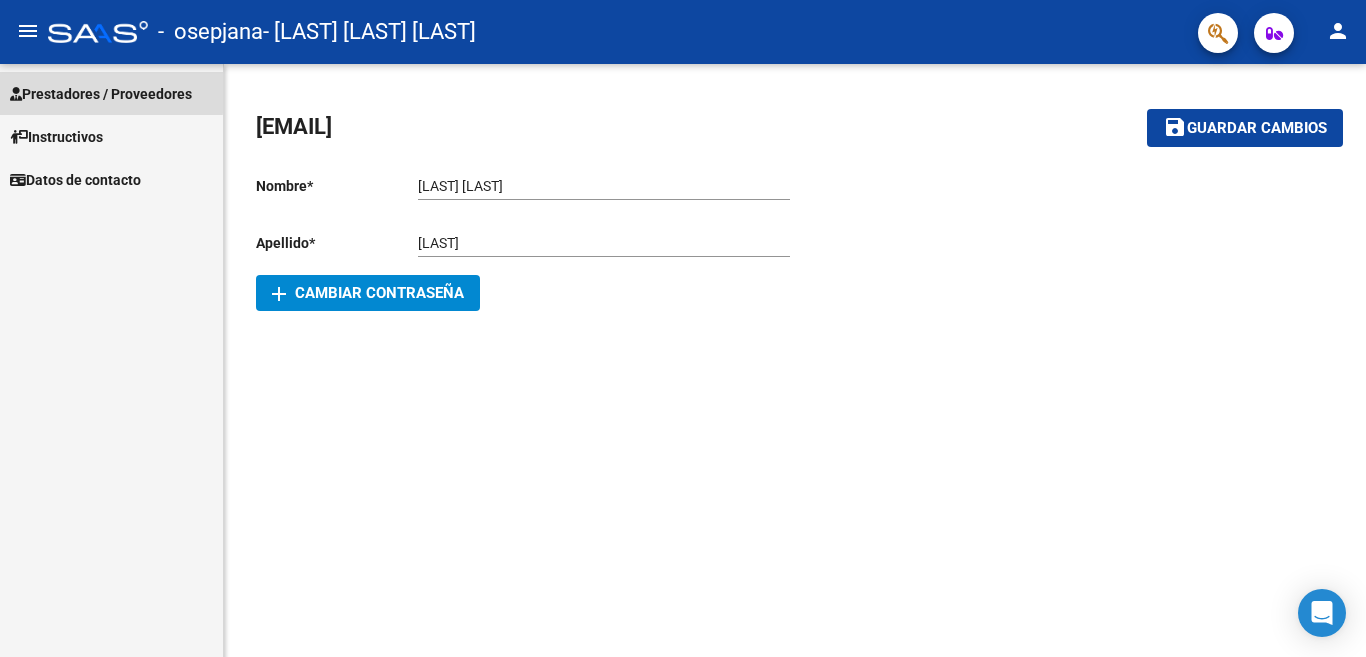click on "Prestadores / Proveedores" at bounding box center [101, 94] 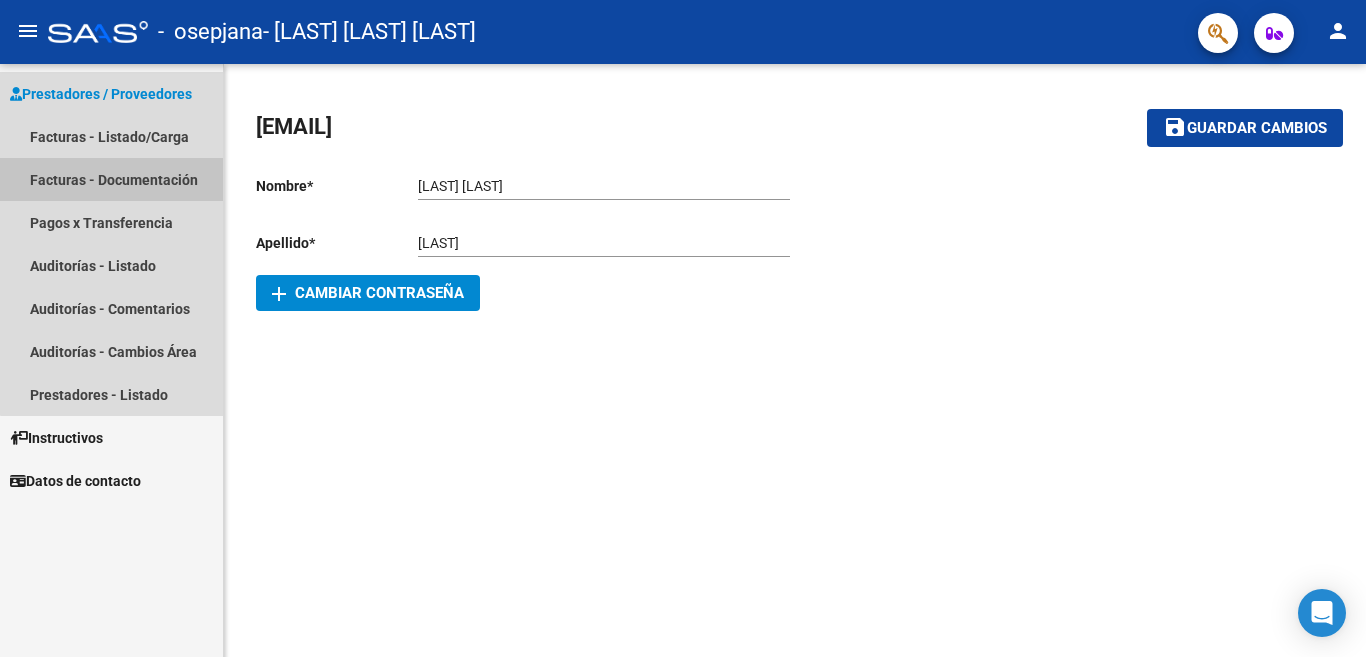 click on "Facturas - Documentación" at bounding box center [111, 179] 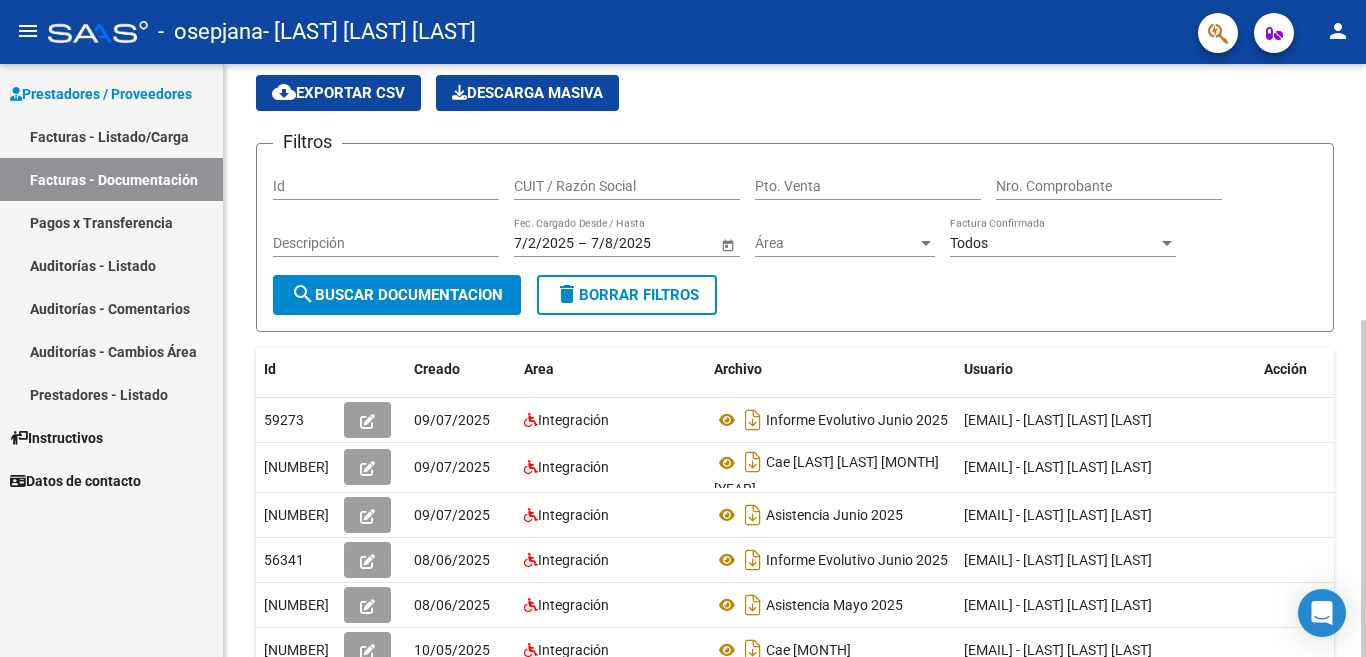 scroll, scrollTop: 100, scrollLeft: 0, axis: vertical 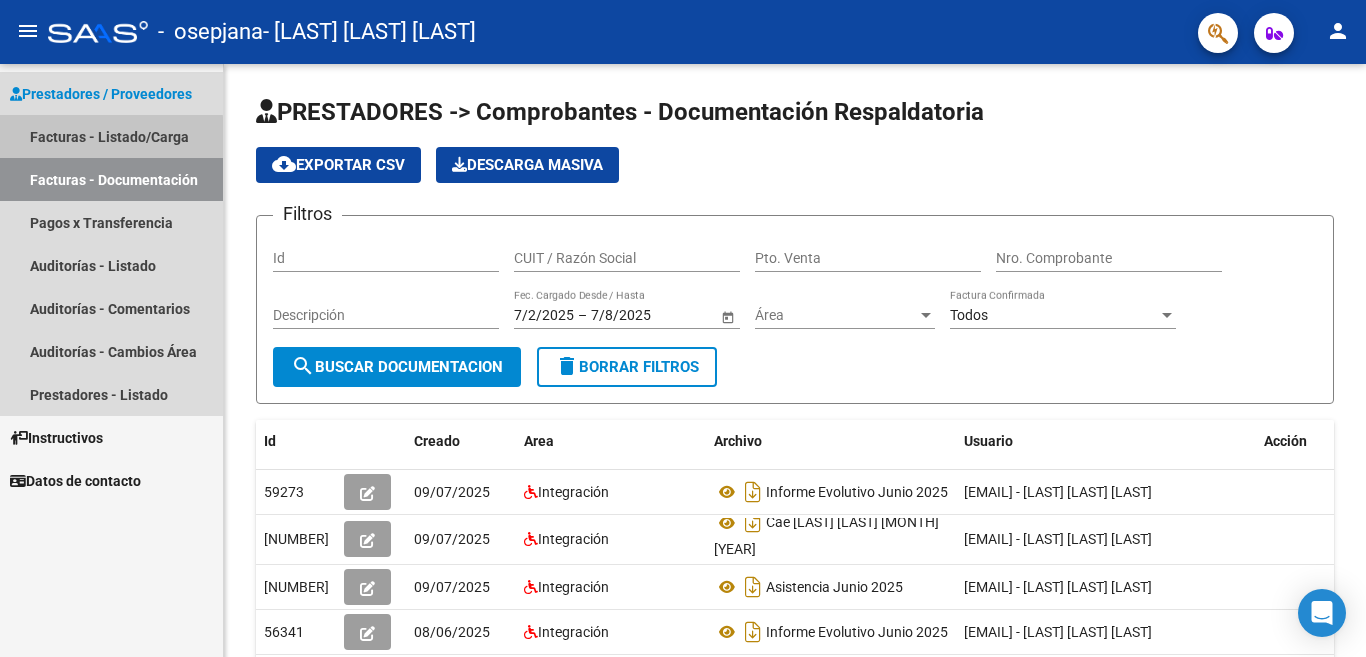 click on "Facturas - Listado/Carga" at bounding box center (111, 136) 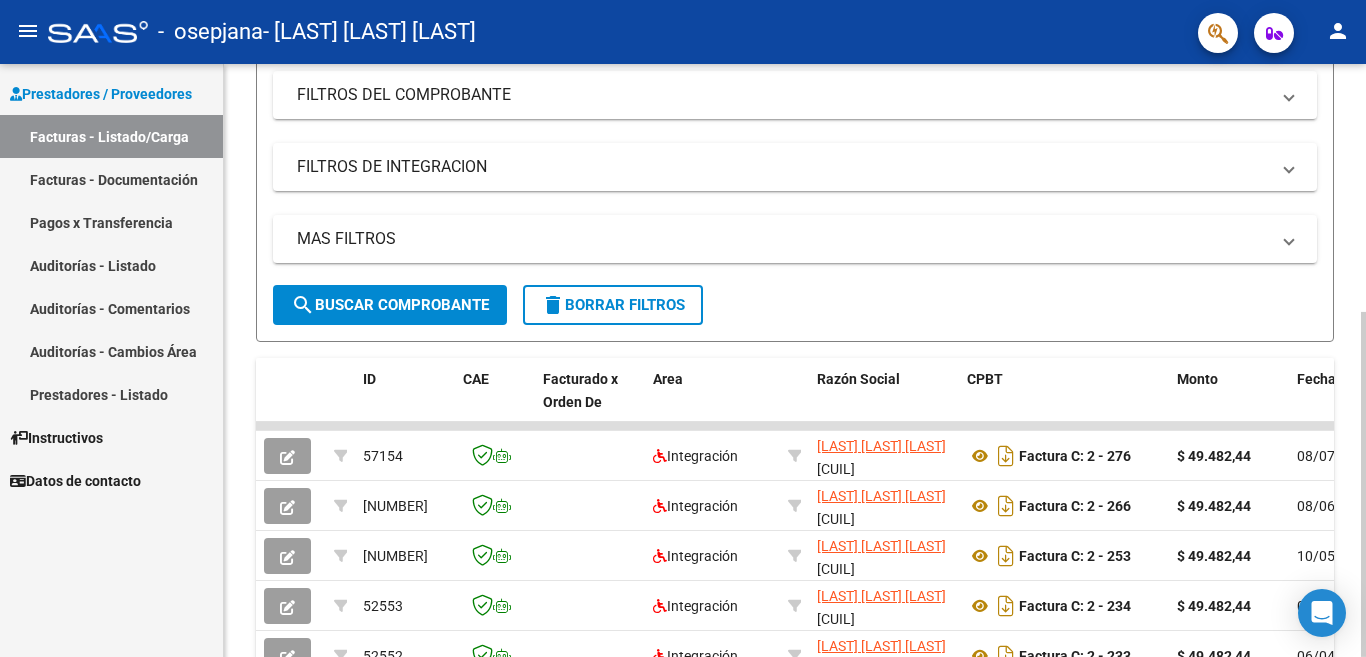 scroll, scrollTop: 400, scrollLeft: 0, axis: vertical 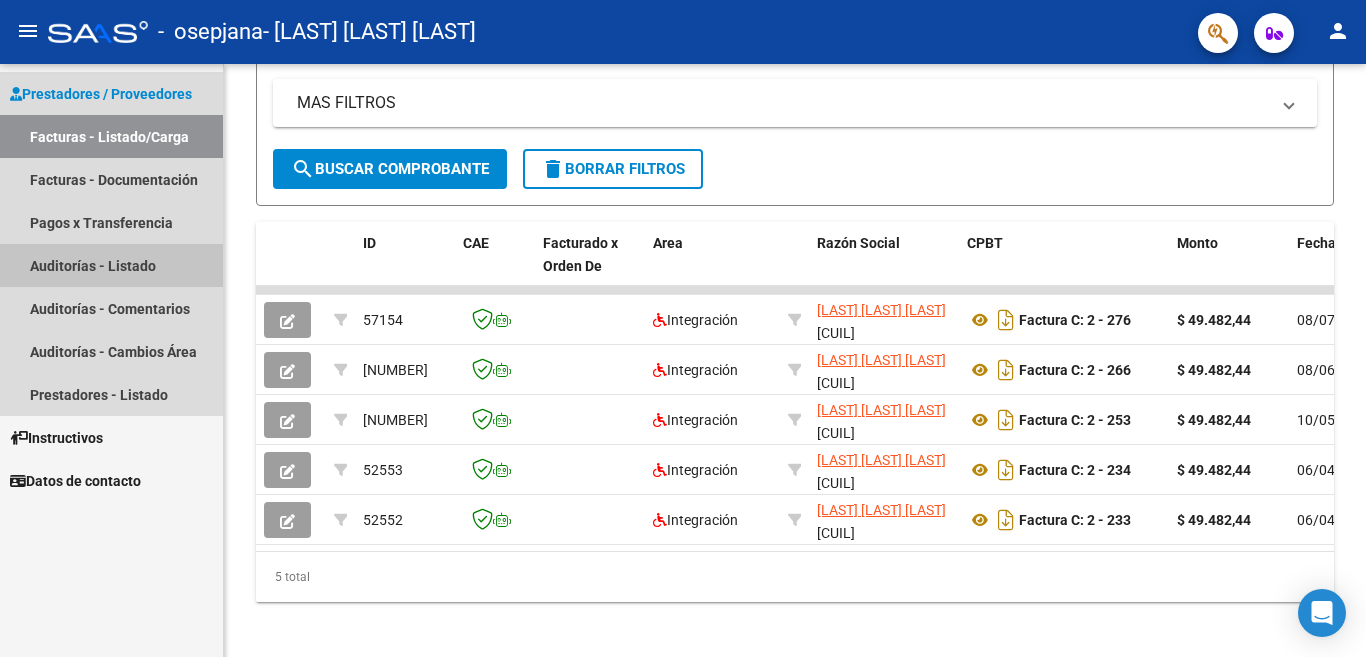 click on "Auditorías - Listado" at bounding box center [111, 265] 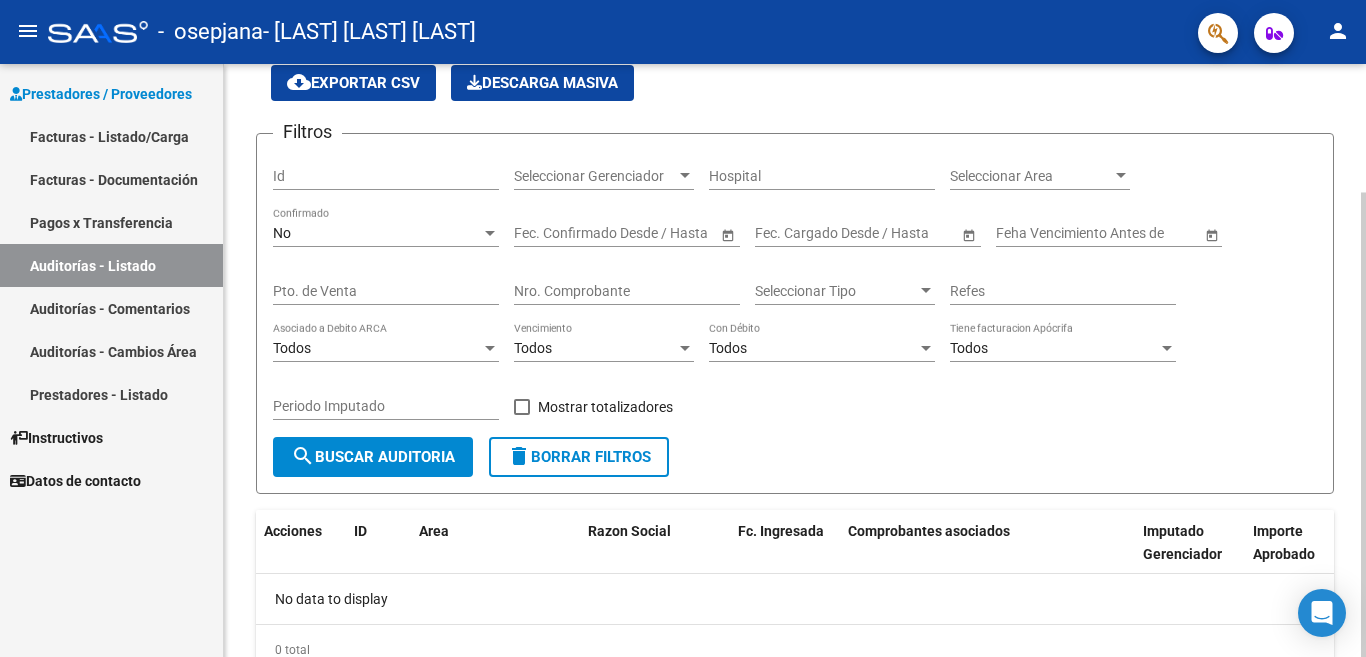 scroll, scrollTop: 0, scrollLeft: 0, axis: both 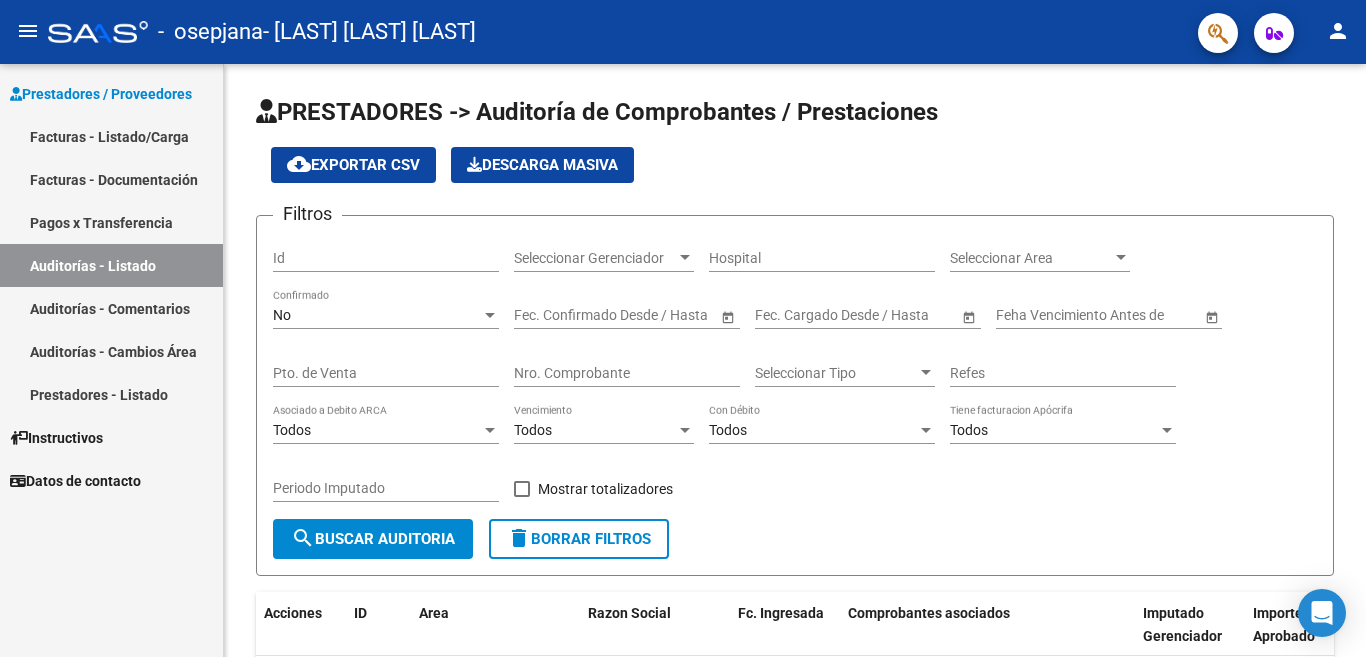 click on "Auditorías - Comentarios" at bounding box center (111, 308) 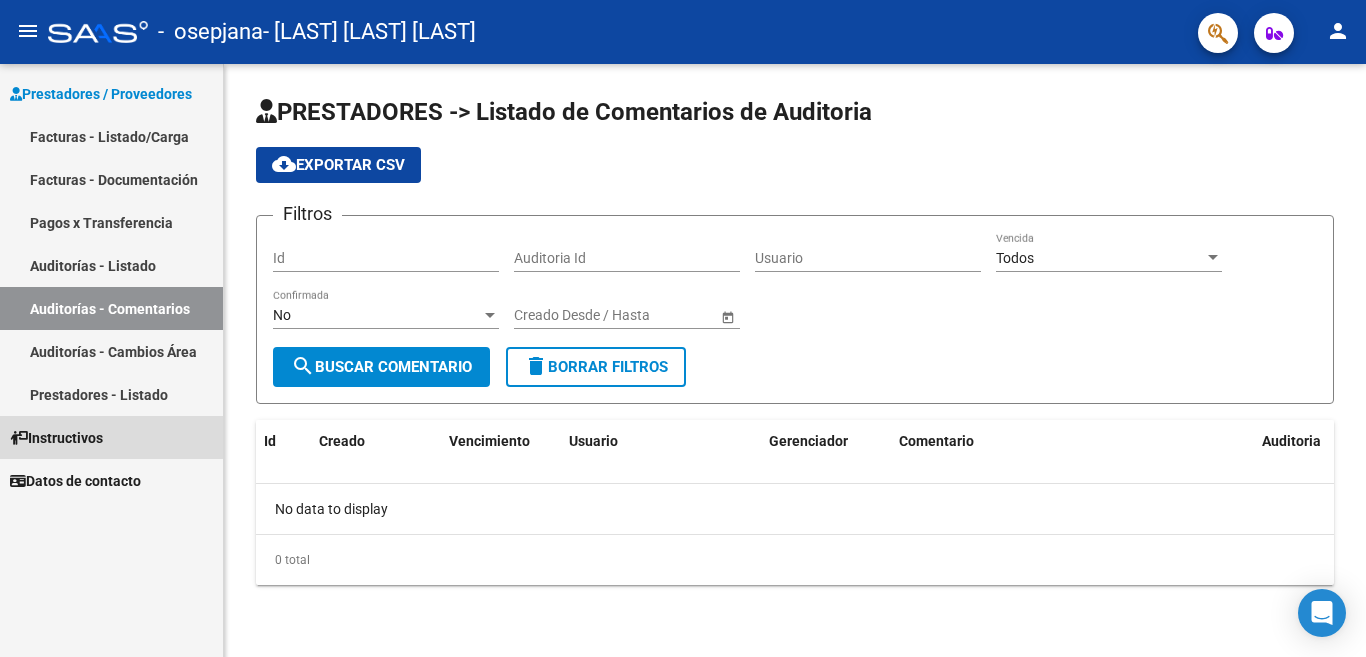 click on "Instructivos" at bounding box center (56, 438) 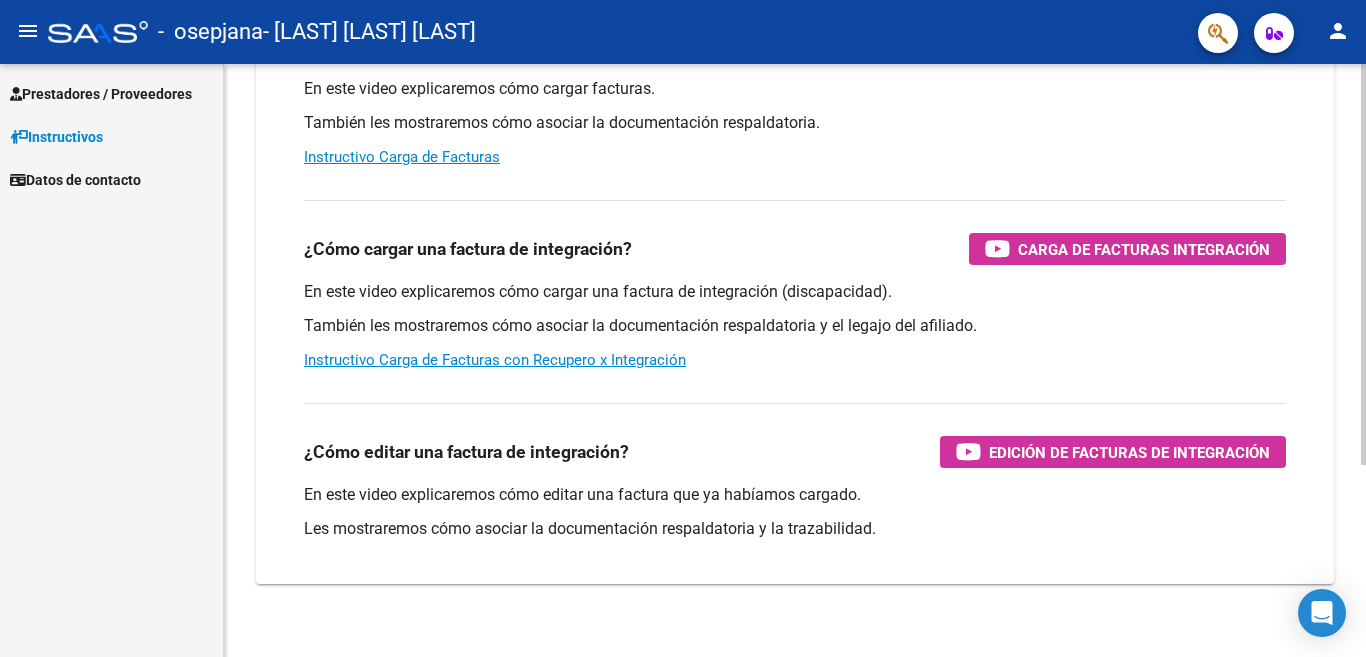 scroll, scrollTop: 284, scrollLeft: 0, axis: vertical 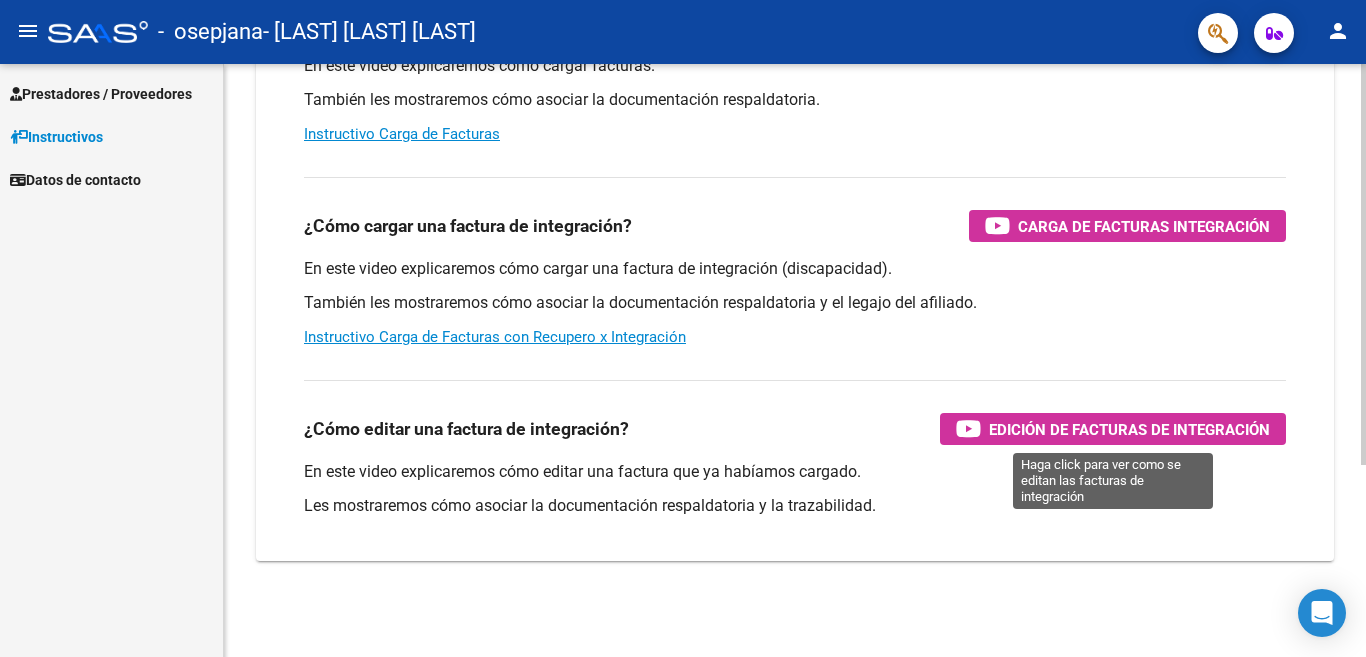 click on "Edición de Facturas de integración" at bounding box center [1129, 429] 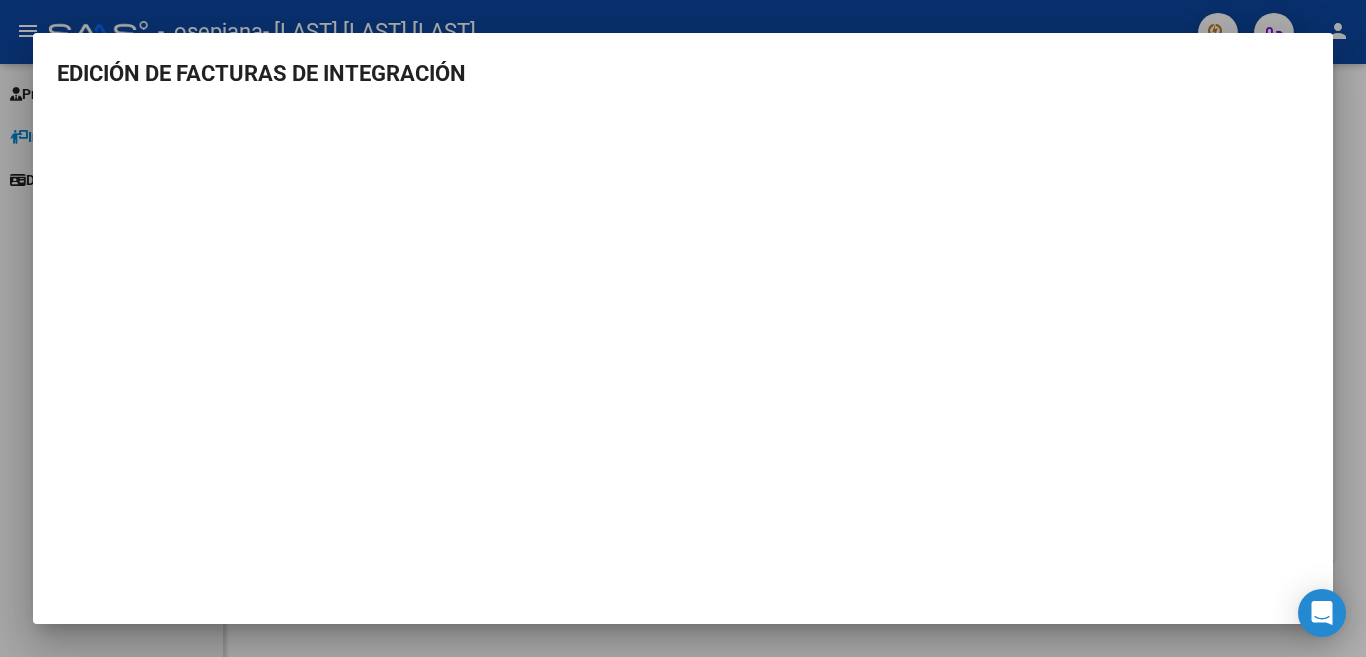 click on "EDICIÓN DE FACTURAS DE INTEGRACIÓN" at bounding box center (683, 310) 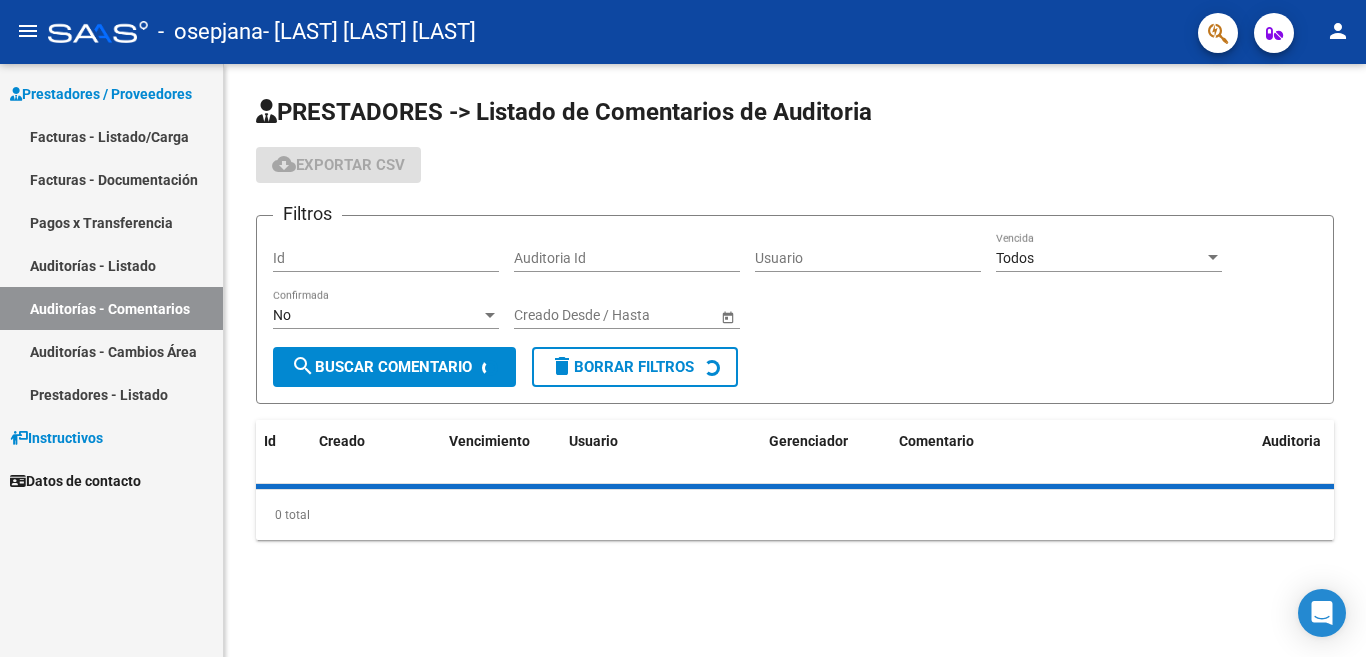 scroll, scrollTop: 0, scrollLeft: 0, axis: both 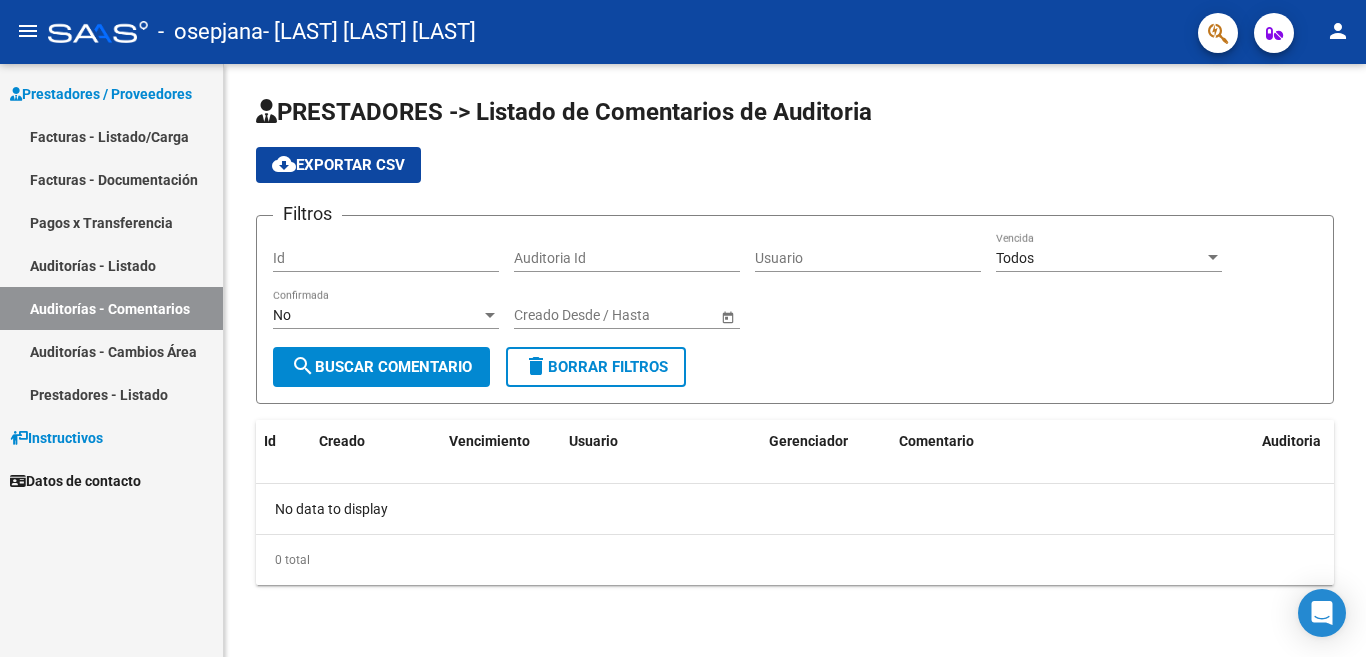 click on "Auditorías - Comentarios" at bounding box center (111, 308) 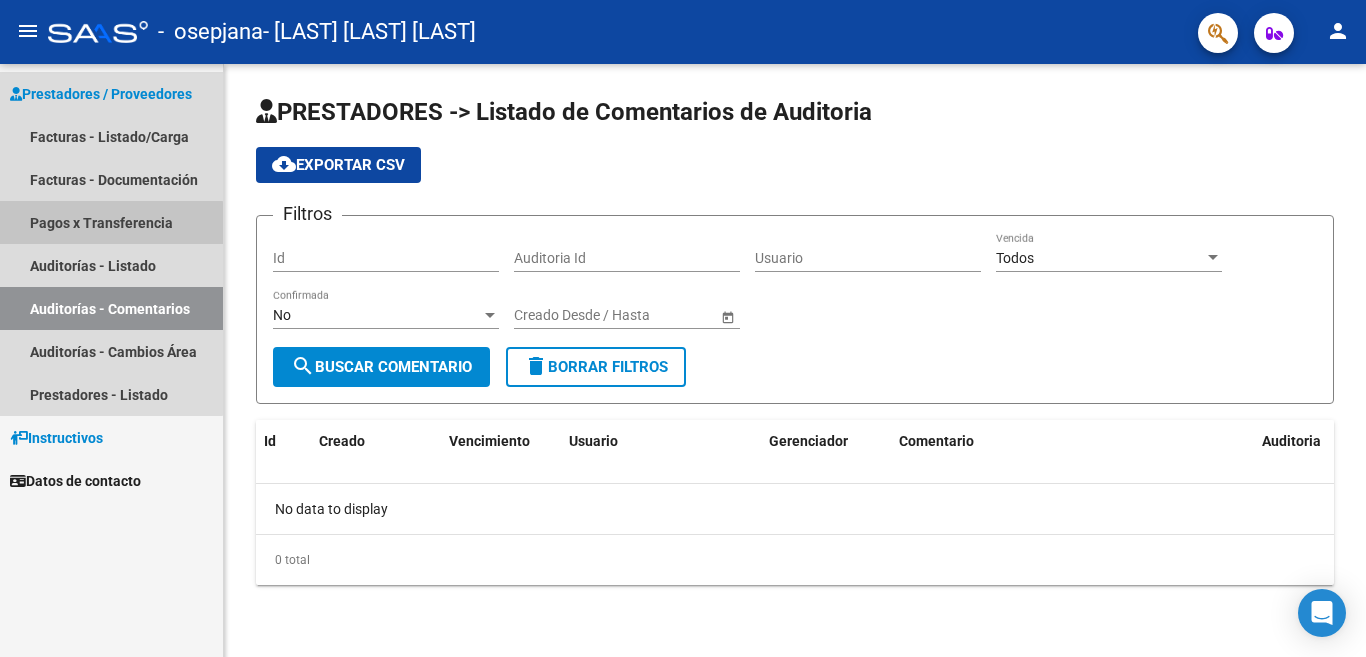 click on "Pagos x Transferencia" at bounding box center (111, 222) 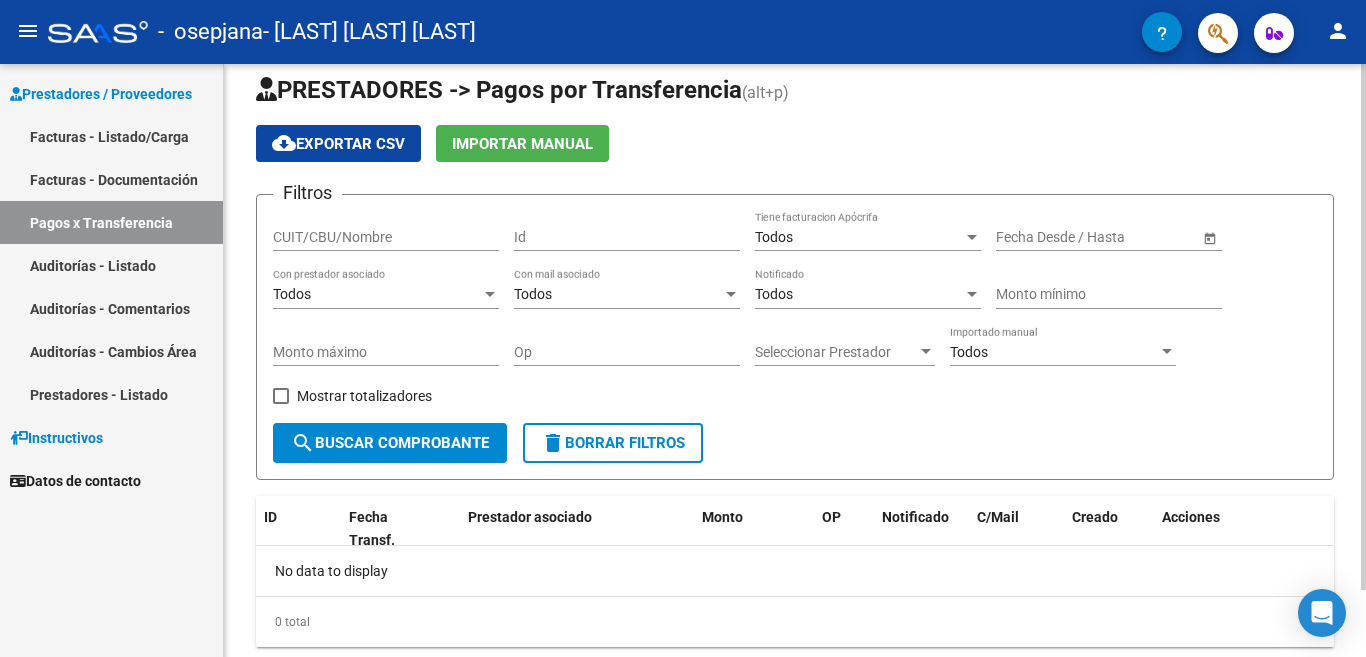 scroll, scrollTop: 0, scrollLeft: 0, axis: both 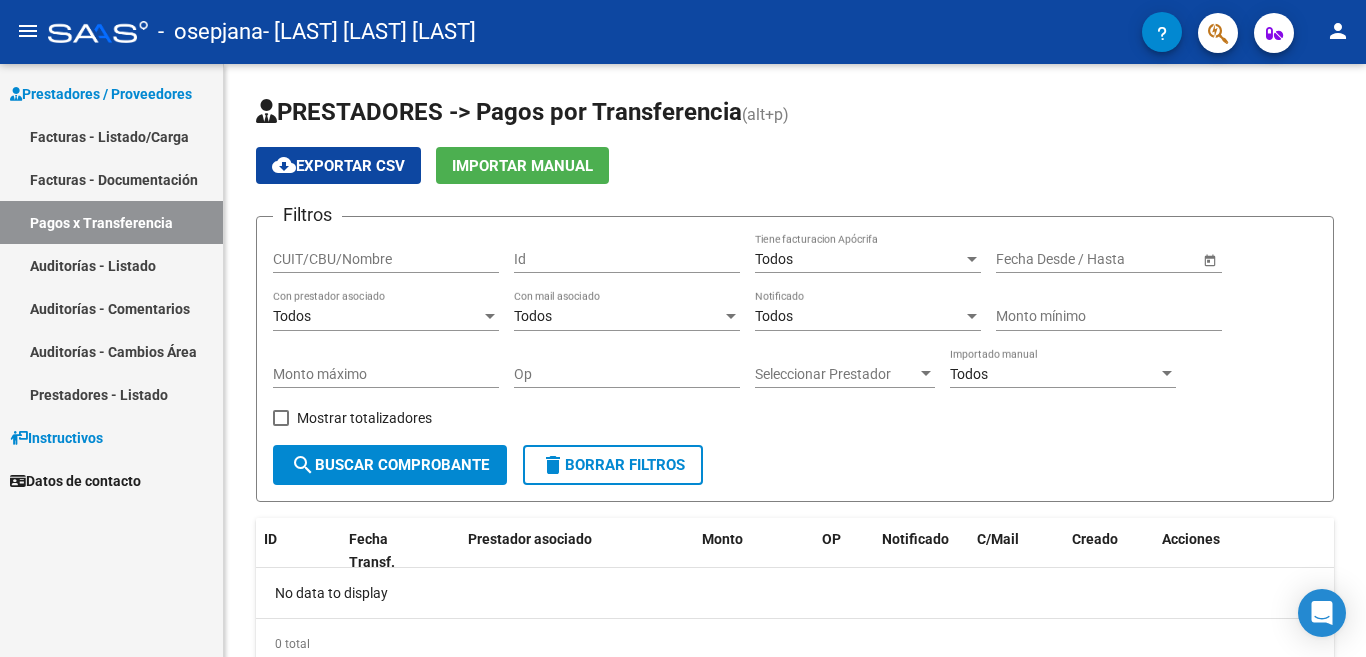 click on "Facturas - Listado/Carga" at bounding box center [111, 136] 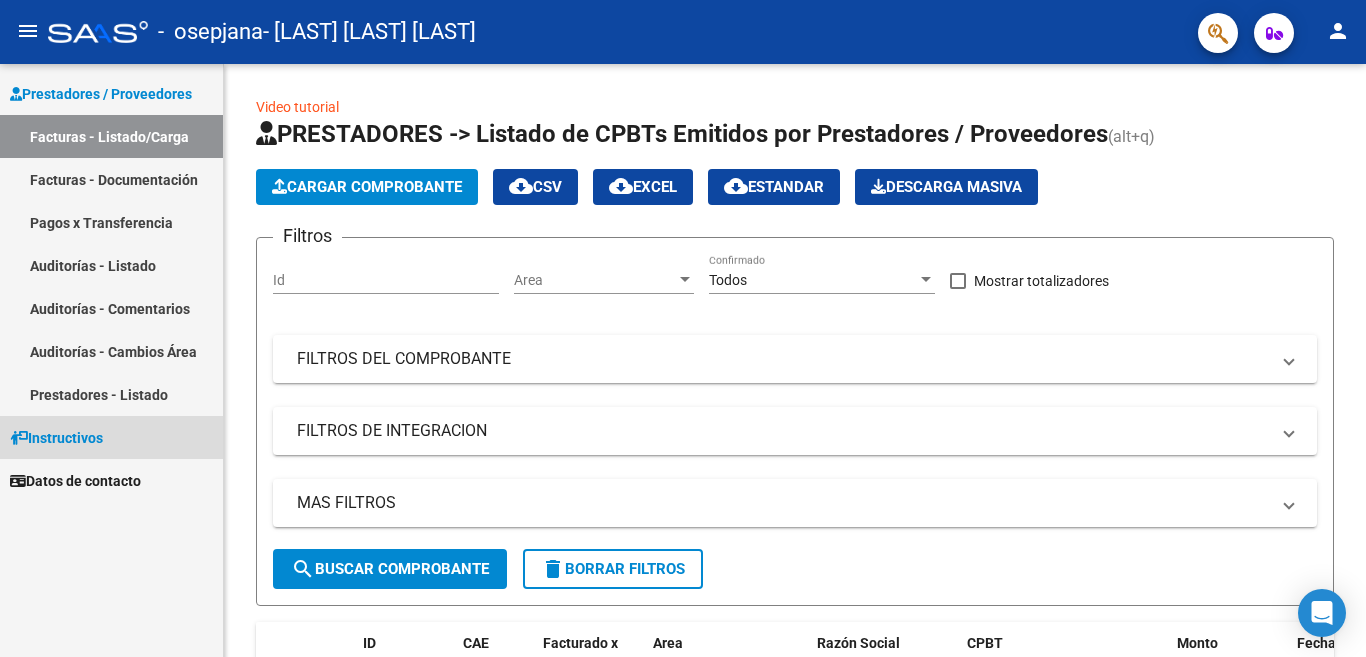 click on "Instructivos" at bounding box center (56, 438) 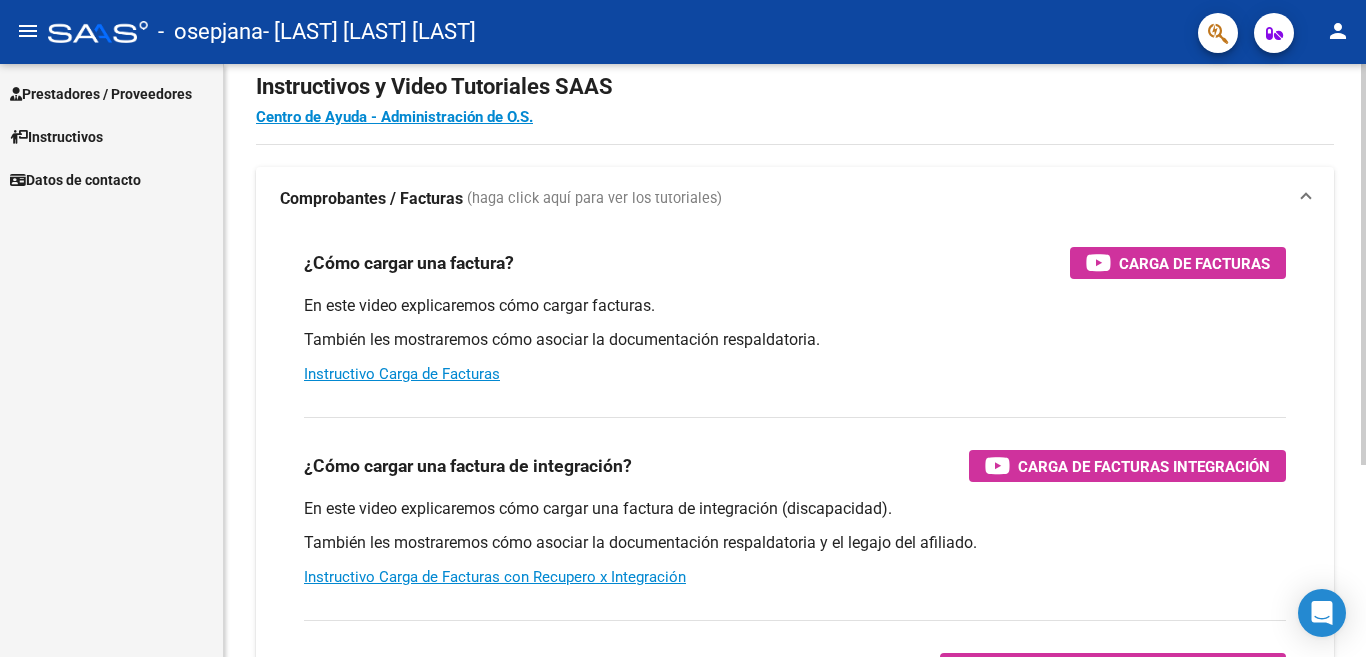 scroll, scrollTop: 0, scrollLeft: 0, axis: both 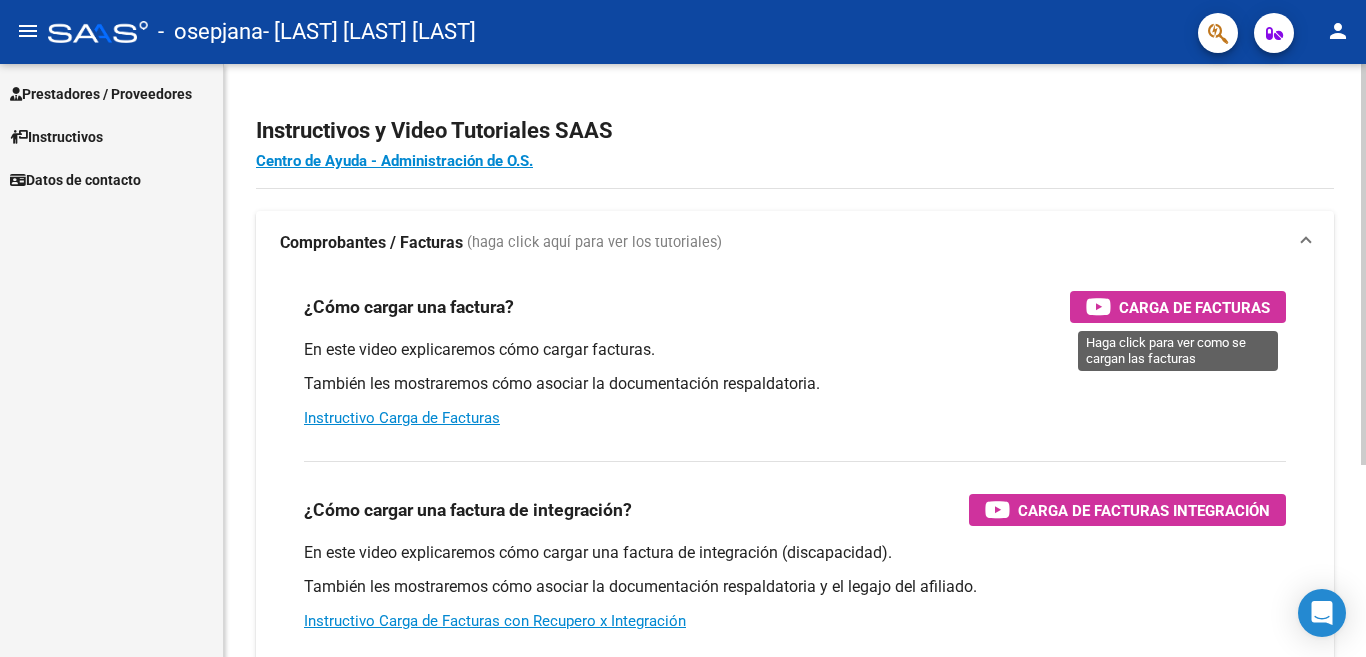 click on "Carga de Facturas" at bounding box center (1194, 307) 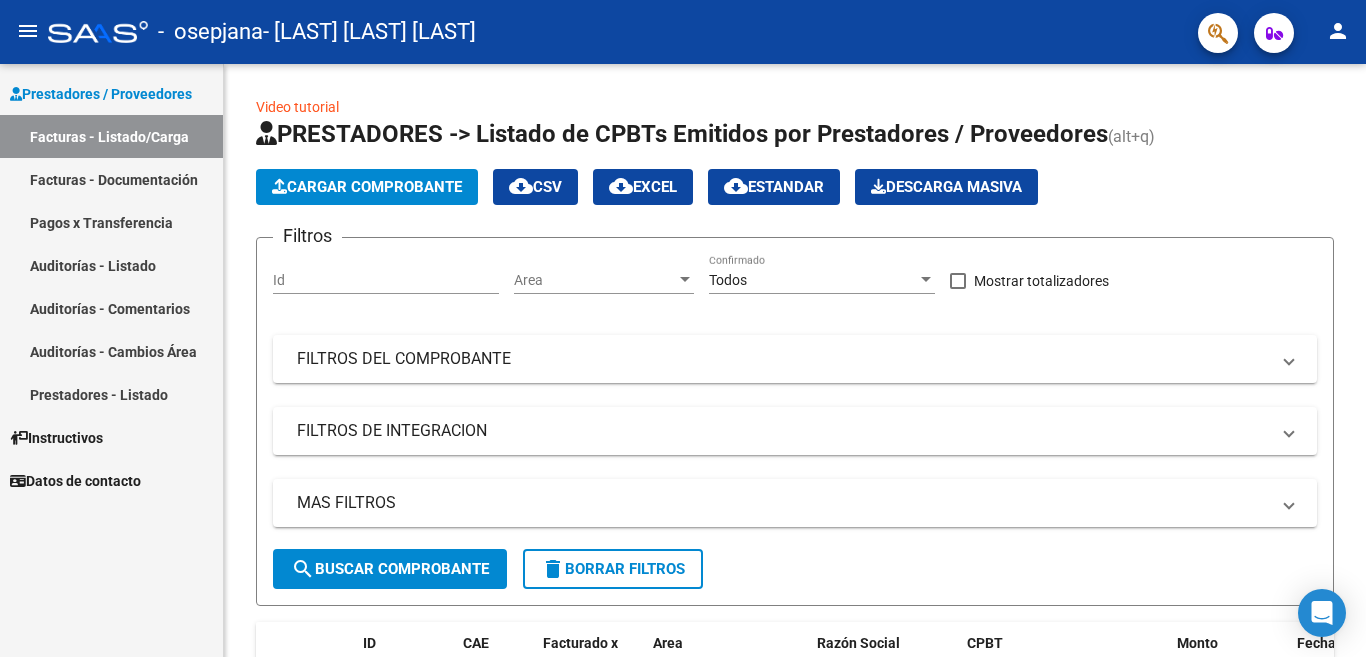 click on "Facturas - Documentación" at bounding box center [111, 179] 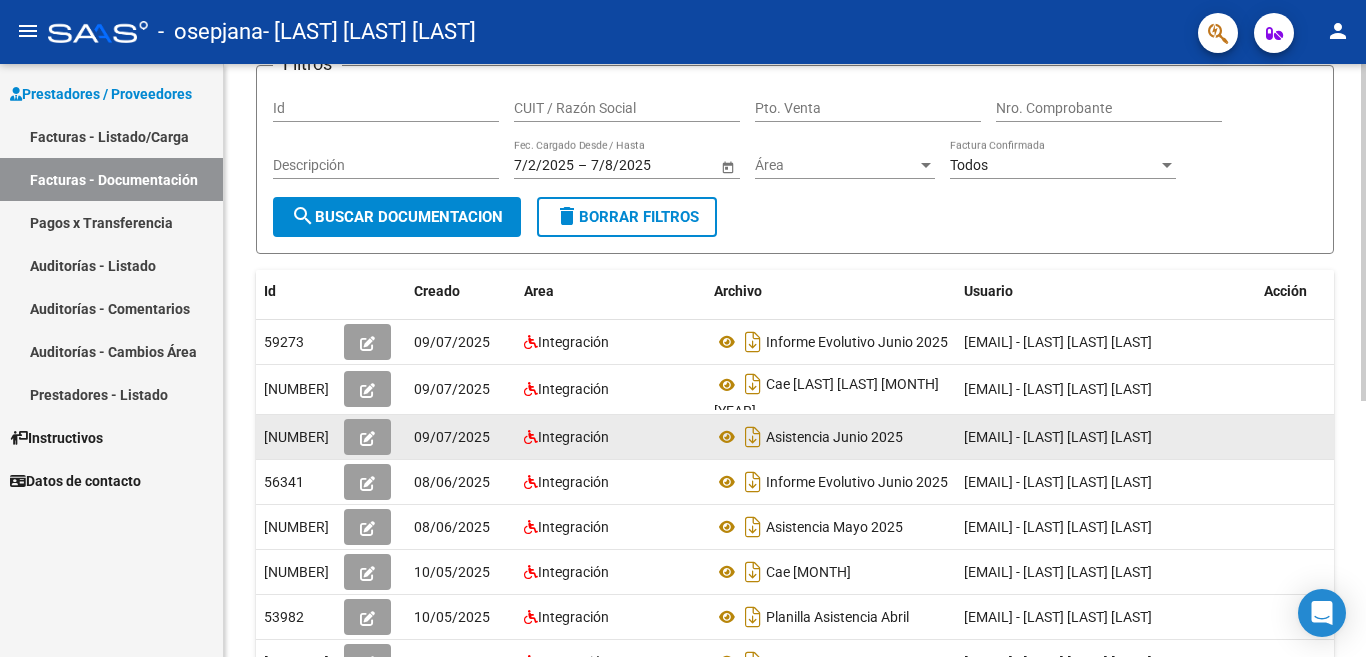 scroll, scrollTop: 100, scrollLeft: 0, axis: vertical 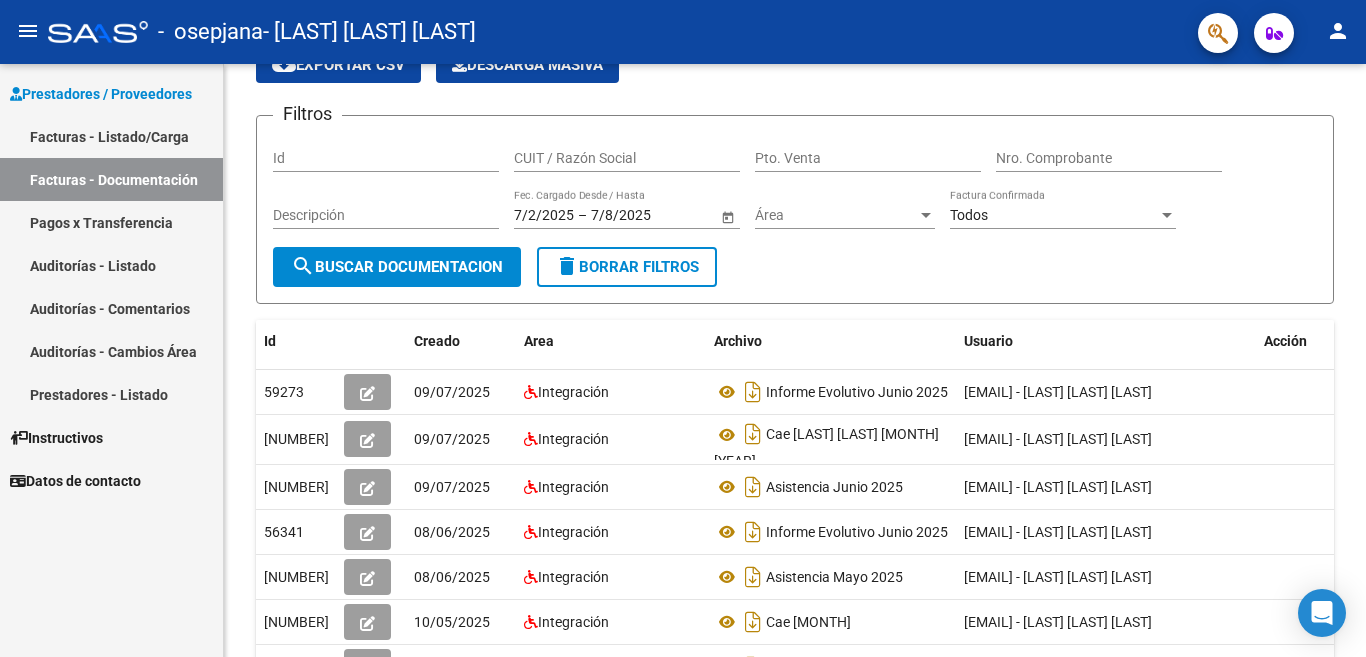 click on "Facturas - Listado/Carga" at bounding box center [111, 136] 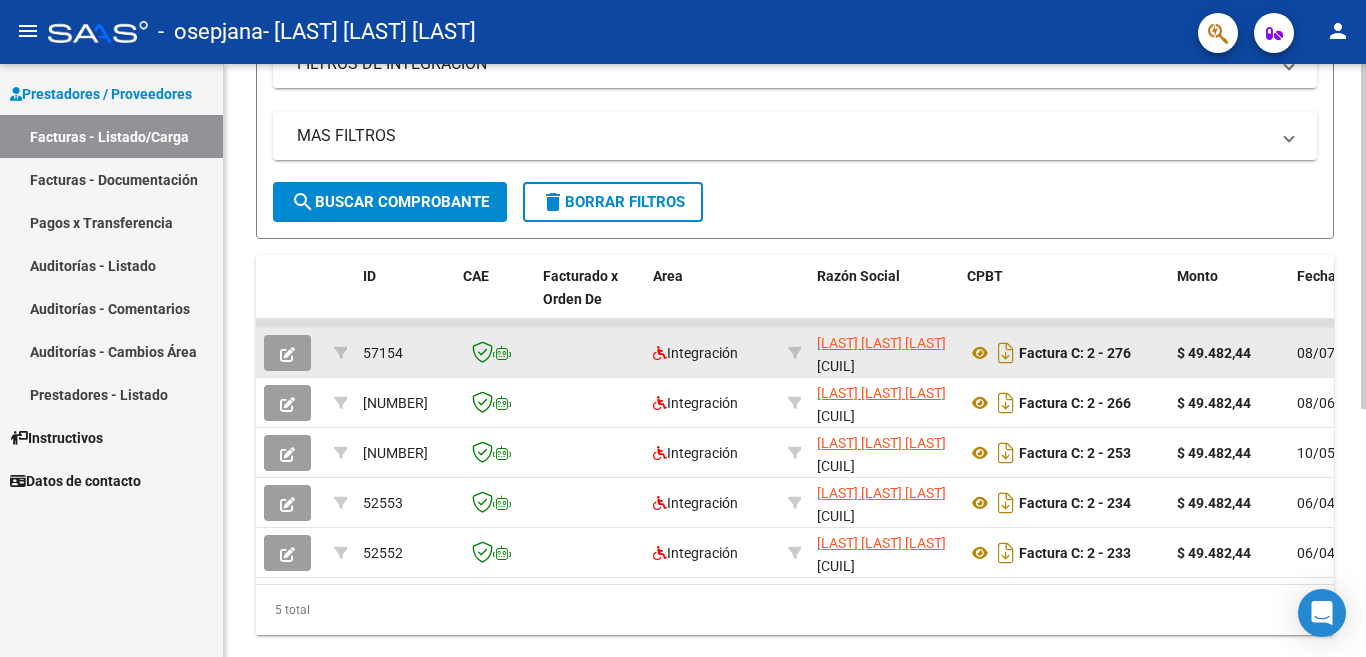scroll, scrollTop: 426, scrollLeft: 0, axis: vertical 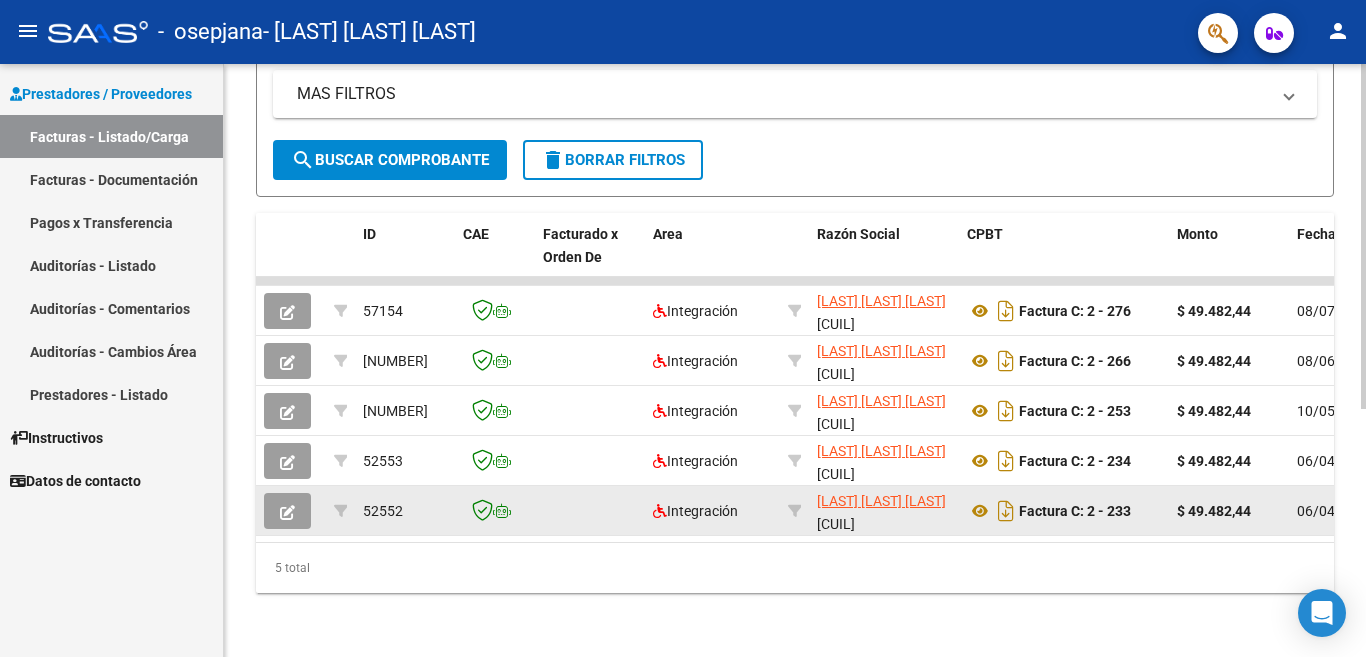 click 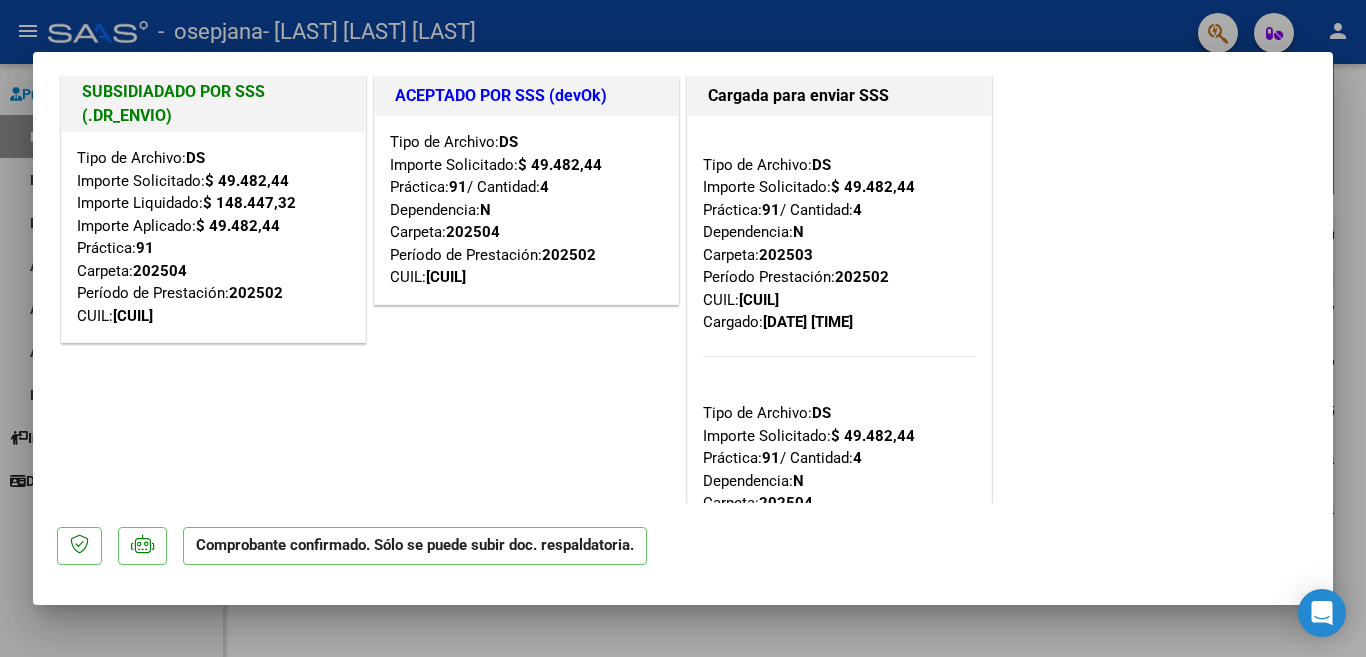 scroll, scrollTop: 0, scrollLeft: 0, axis: both 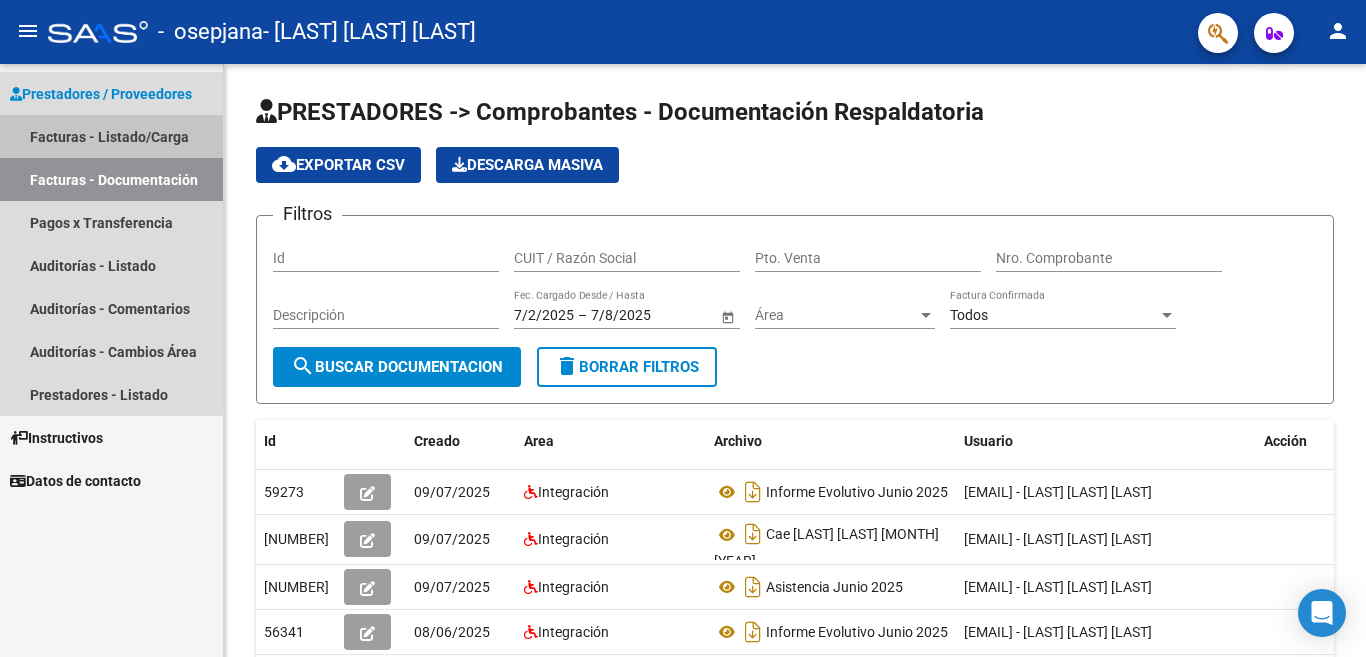 click on "Facturas - Listado/Carga" at bounding box center [111, 136] 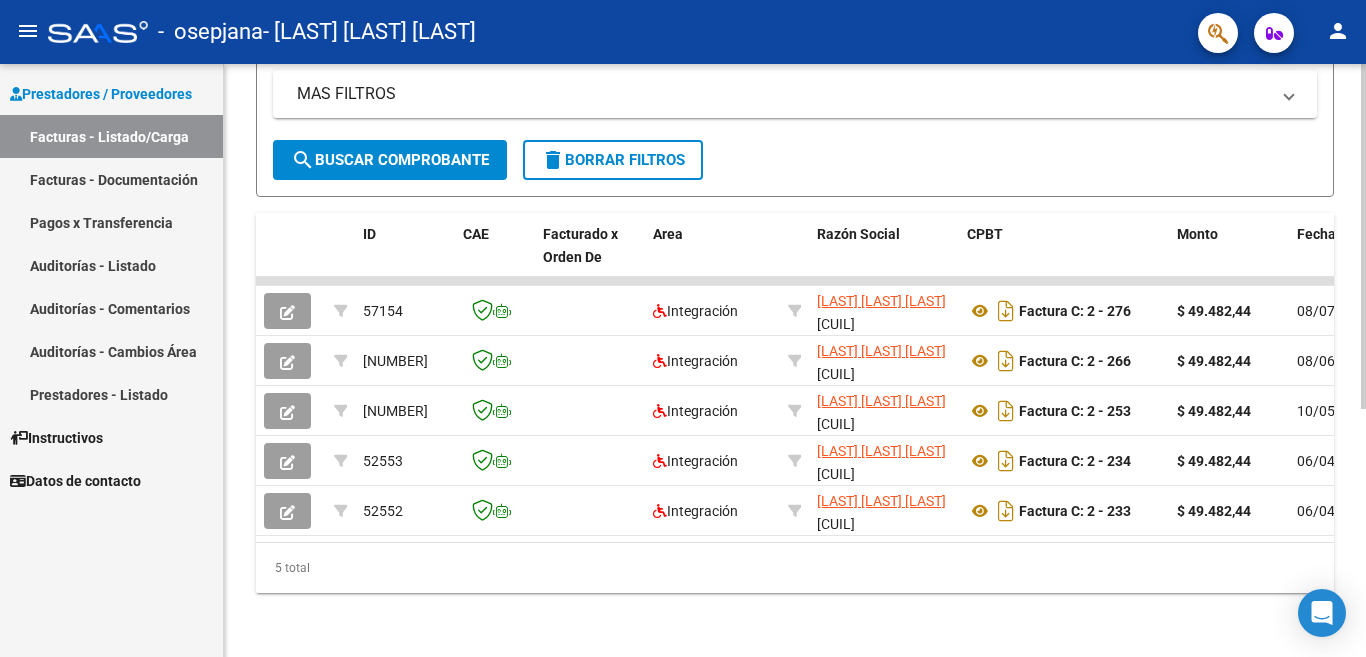 scroll, scrollTop: 426, scrollLeft: 0, axis: vertical 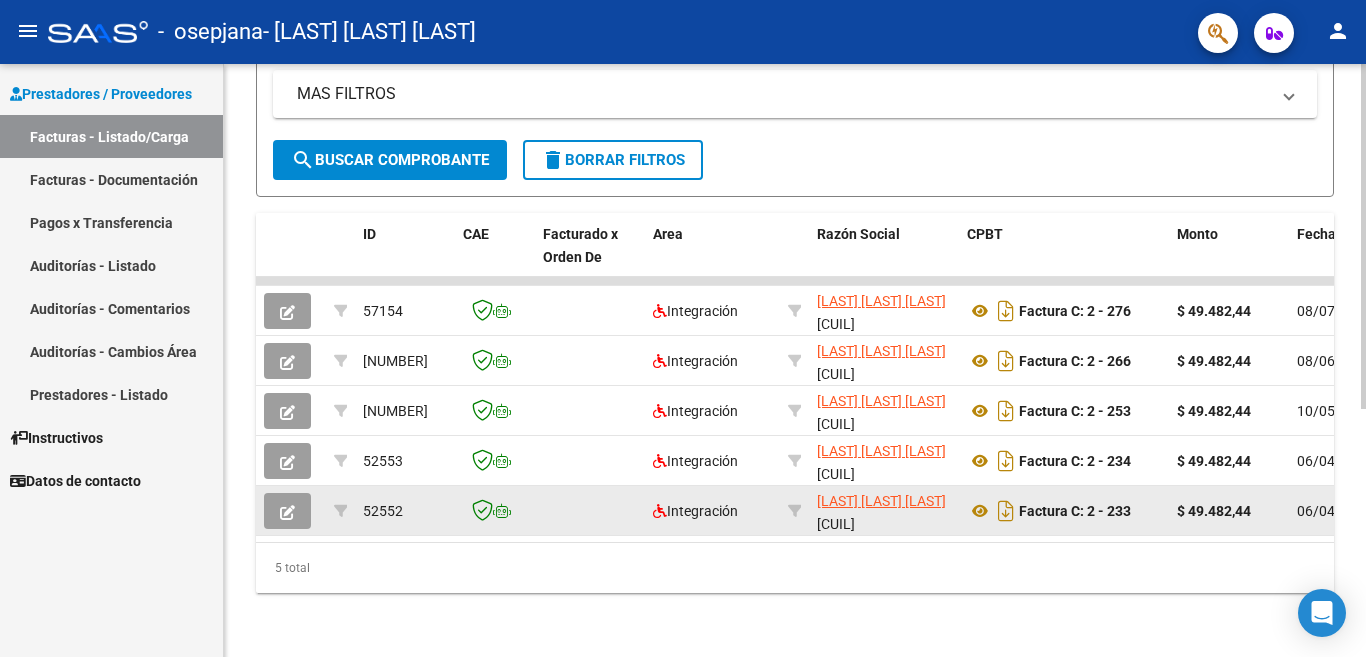 click 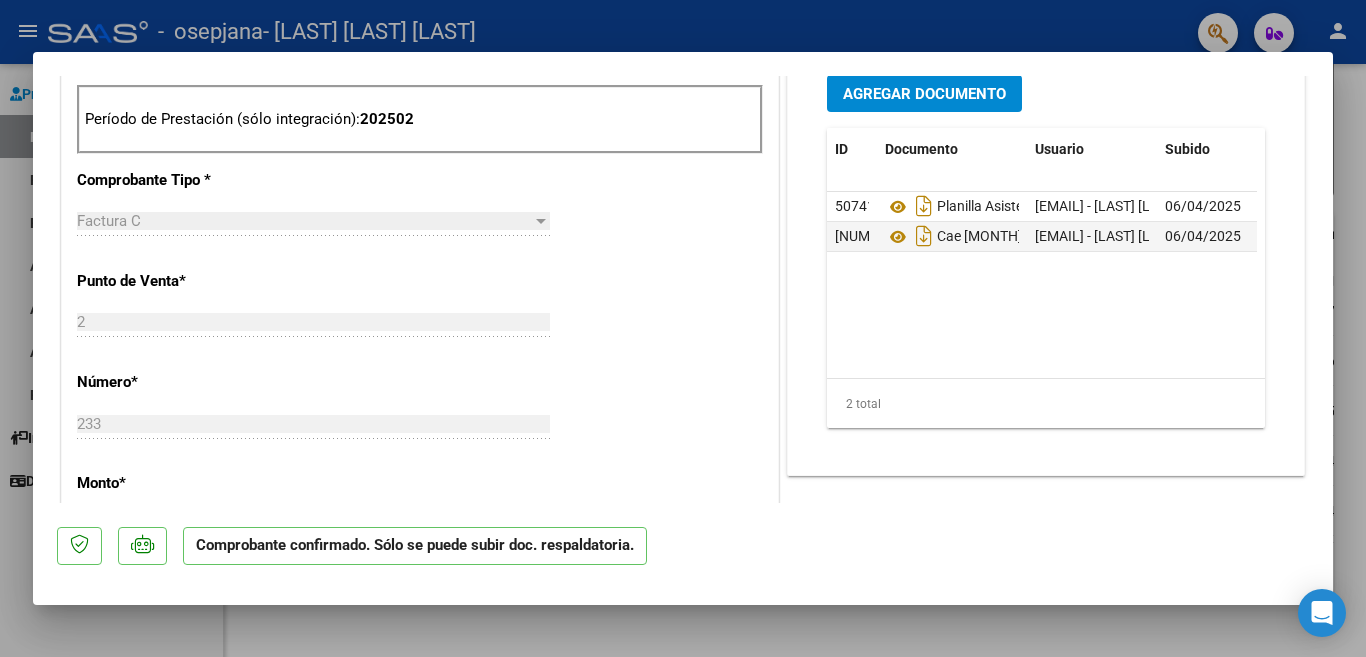 scroll, scrollTop: 1200, scrollLeft: 0, axis: vertical 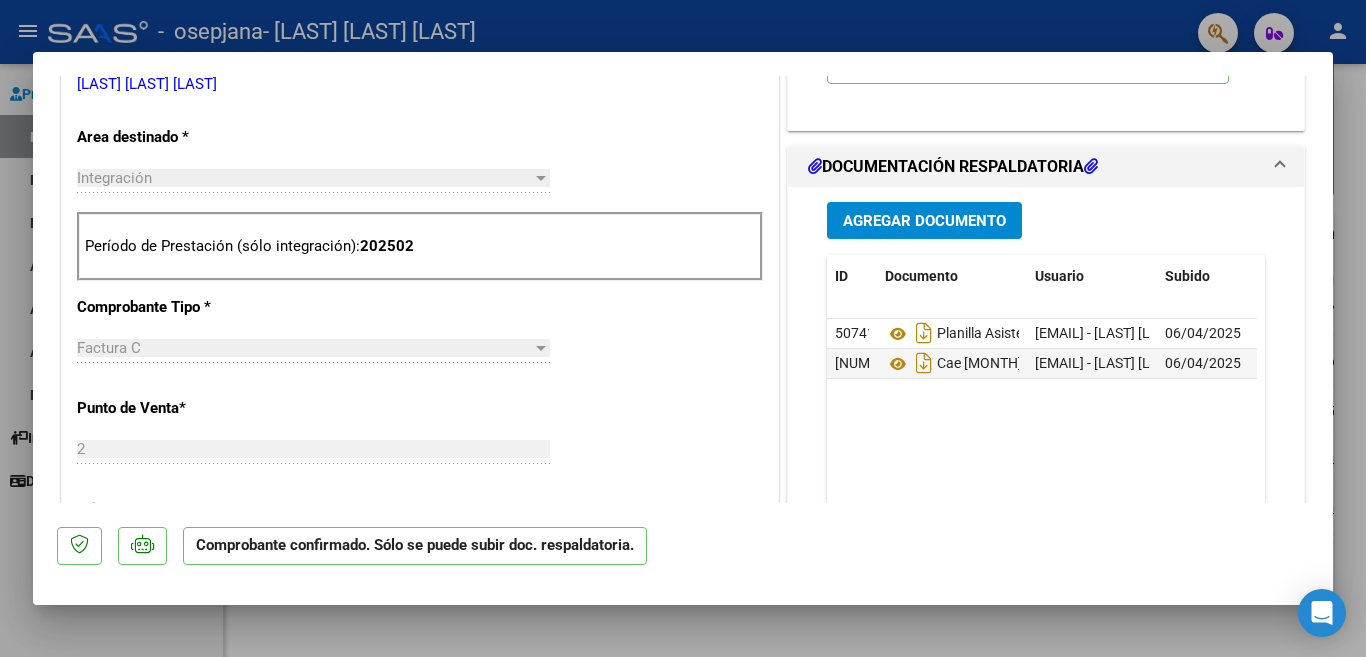click on "Agregar Documento" at bounding box center [924, 221] 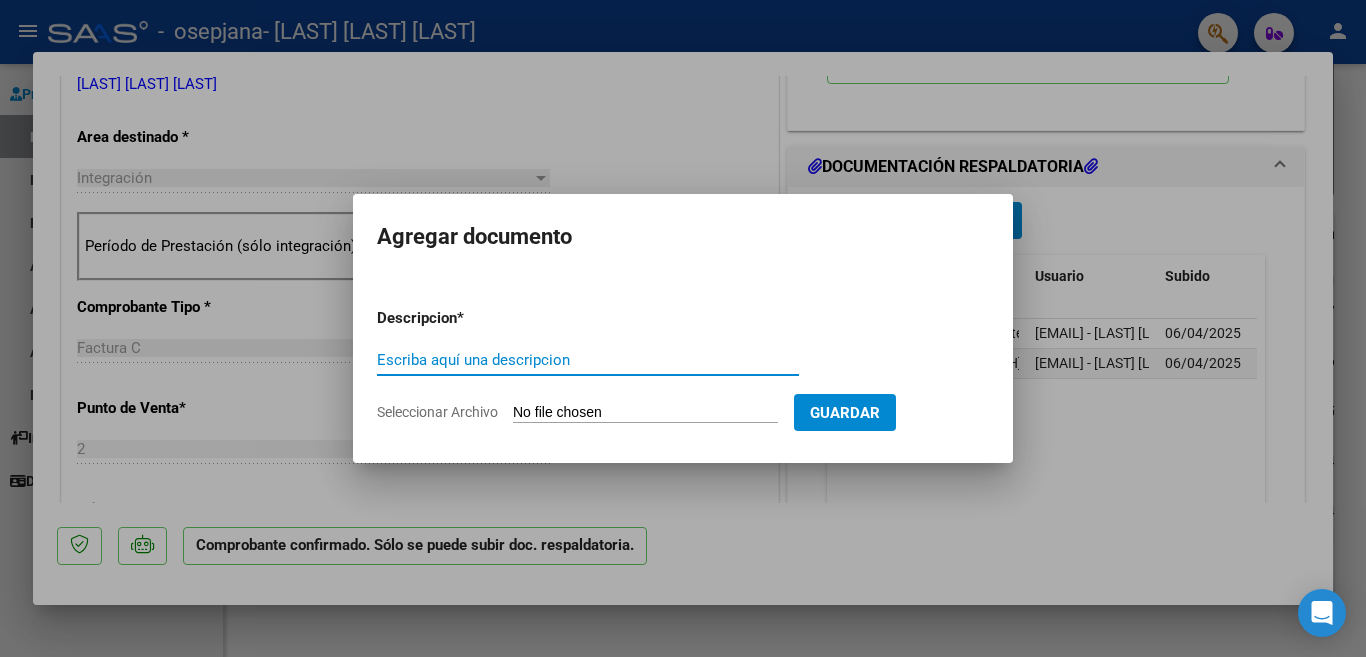 click on "Escriba aquí una descripcion" at bounding box center [588, 360] 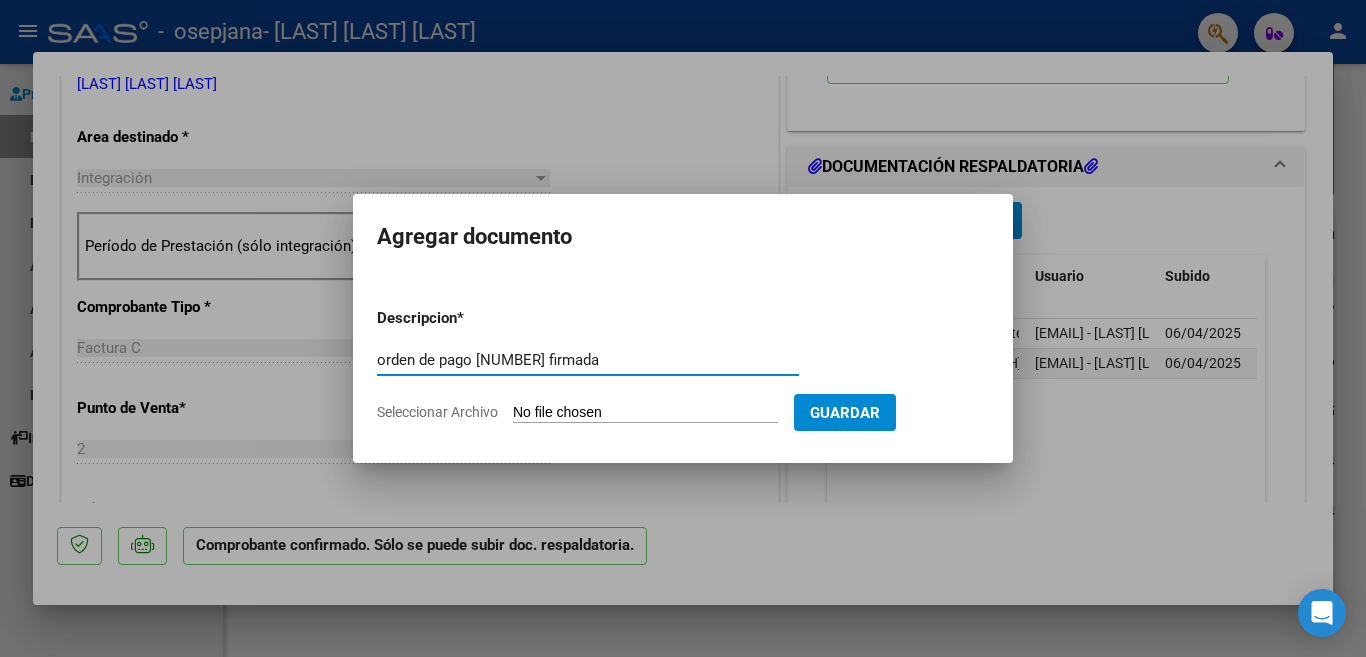 type on "orden de pago [NUMBER] firmada" 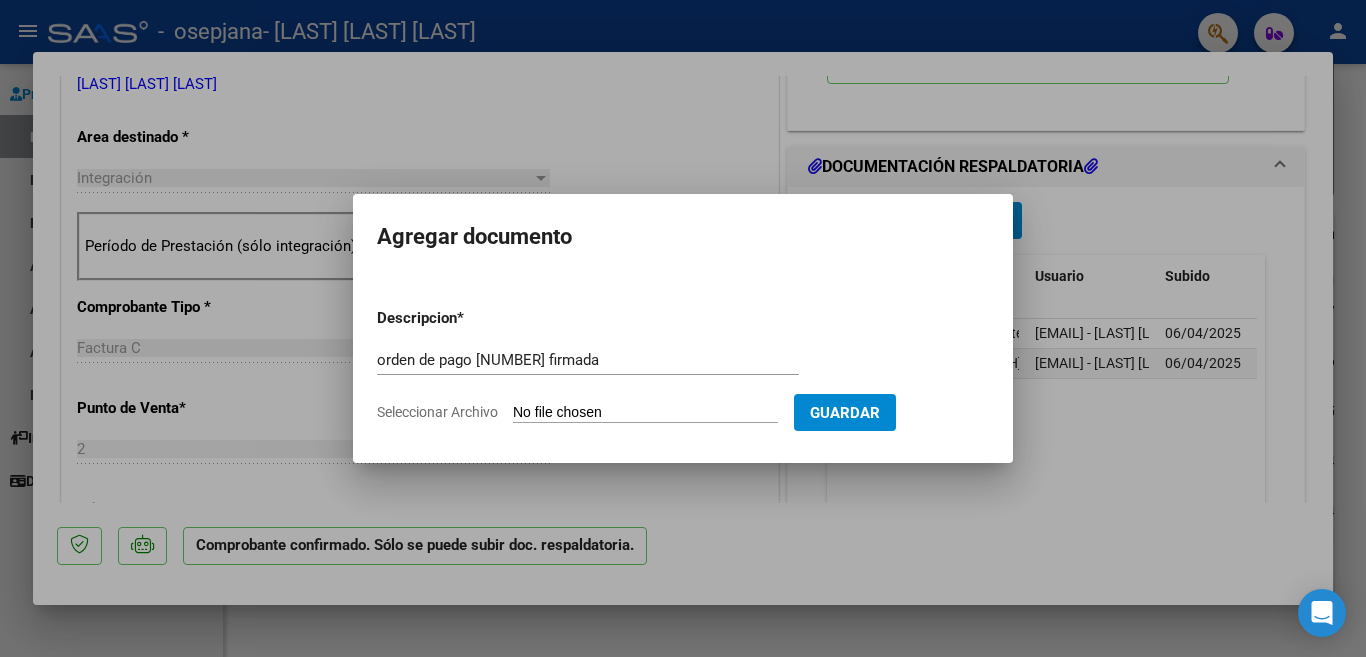 click on "Seleccionar Archivo" at bounding box center [645, 413] 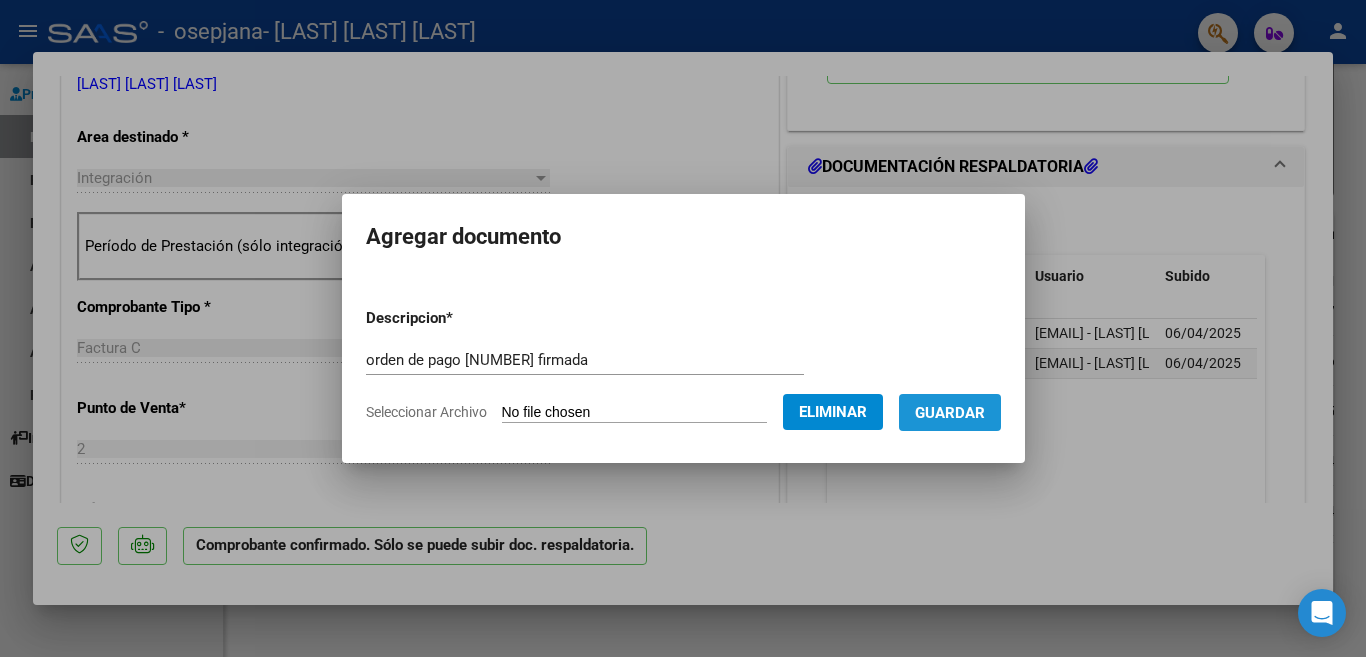 click on "Guardar" at bounding box center [950, 413] 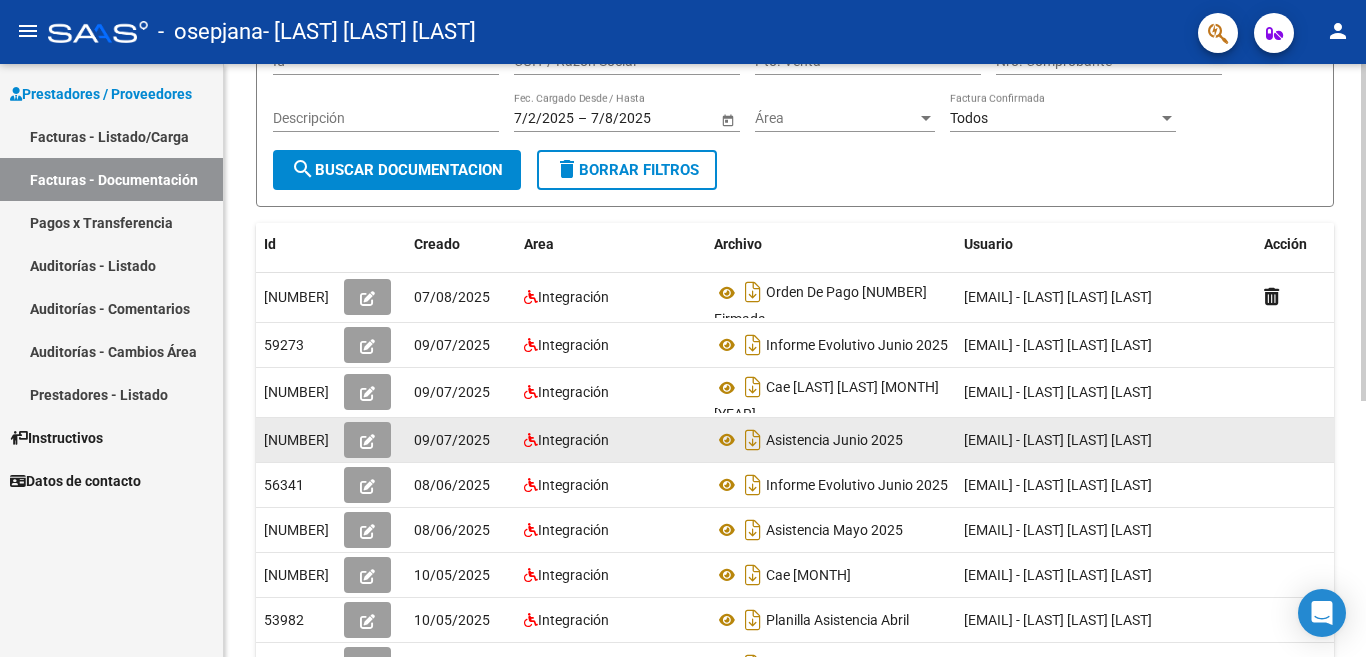 scroll, scrollTop: 200, scrollLeft: 0, axis: vertical 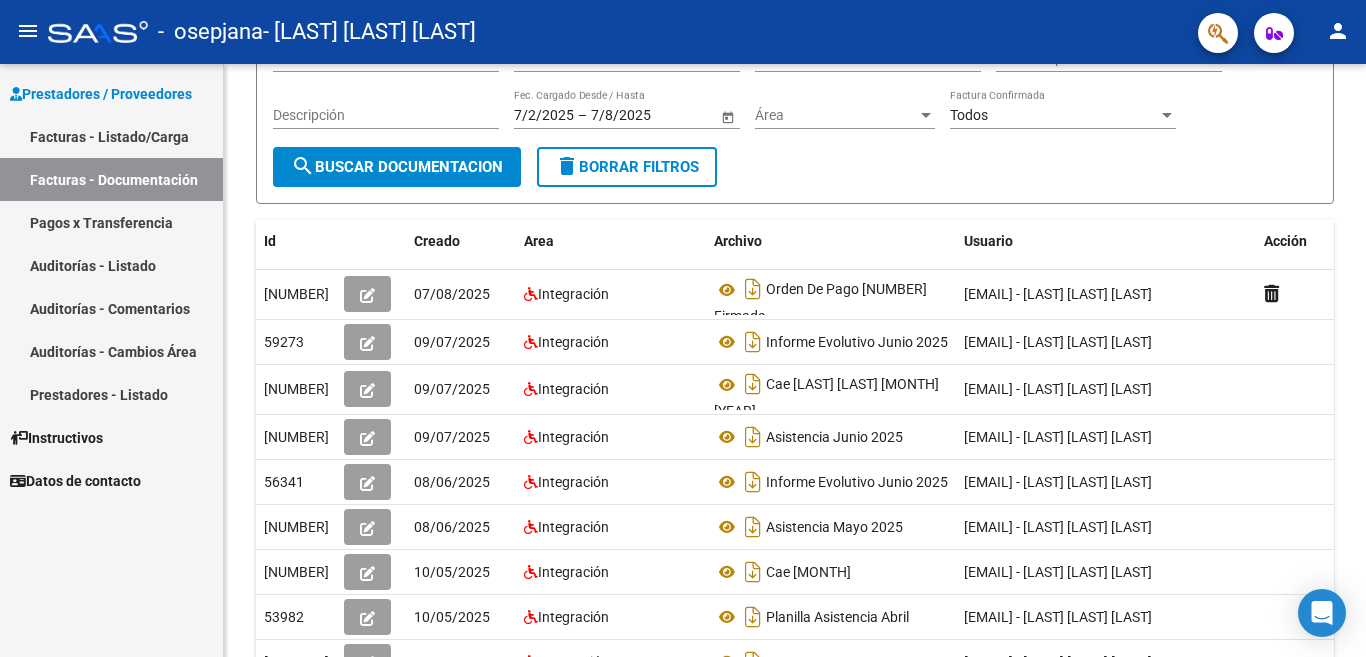 click on "Facturas - Listado/Carga" at bounding box center (111, 136) 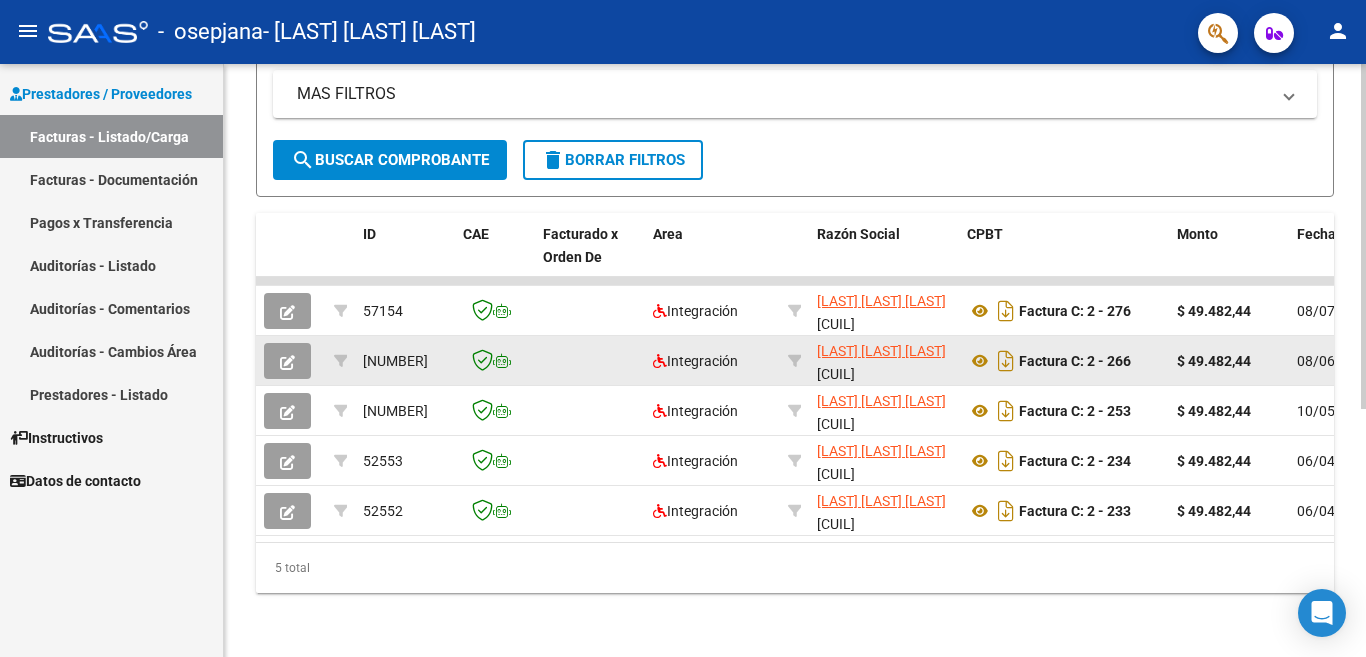 scroll, scrollTop: 426, scrollLeft: 0, axis: vertical 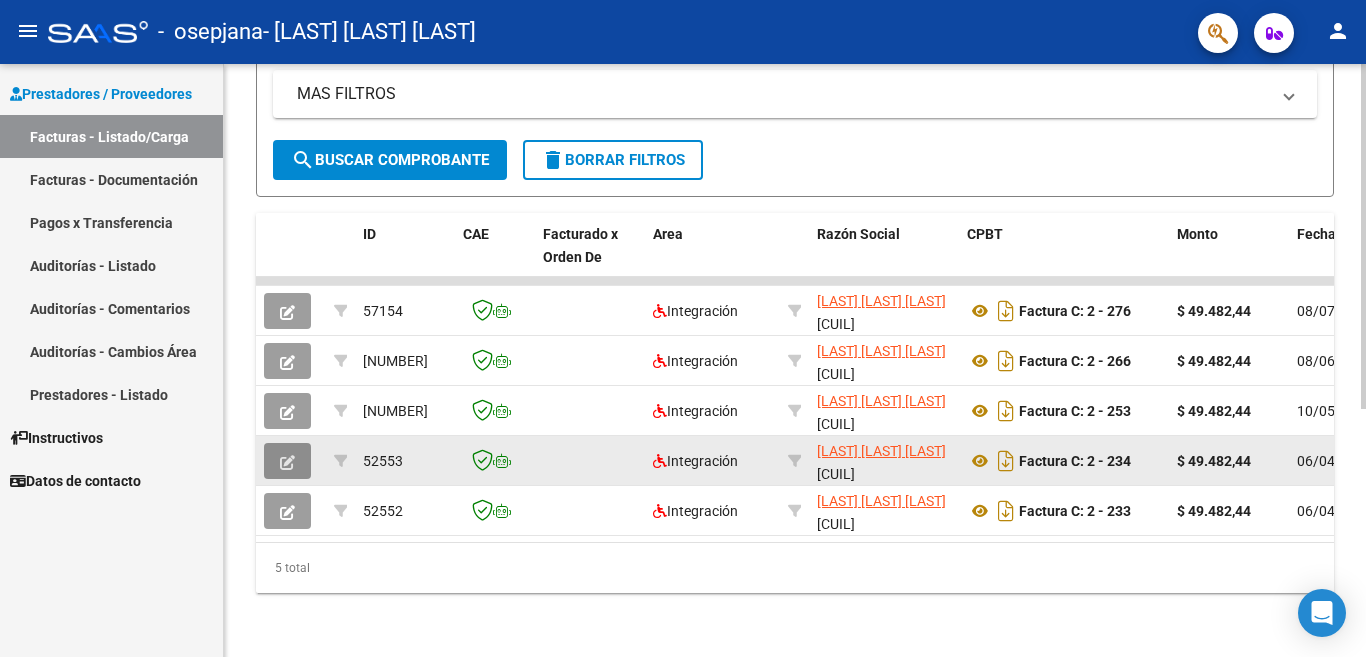 click 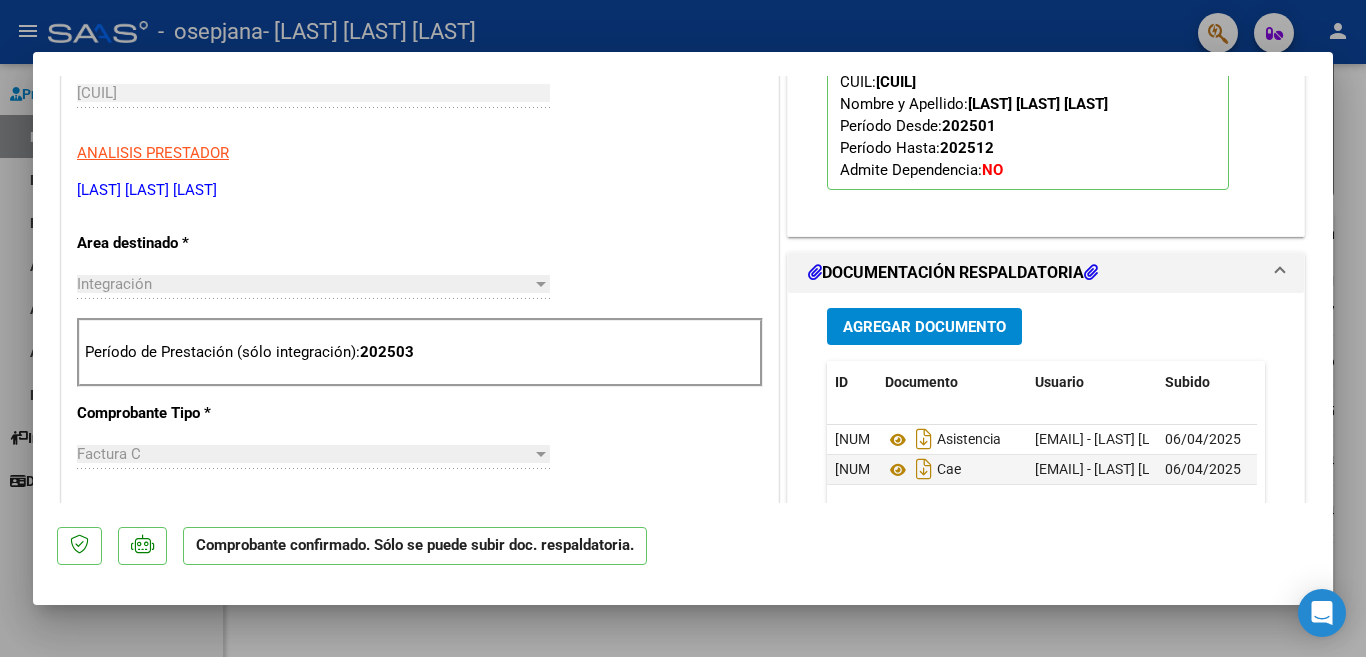 scroll, scrollTop: 1200, scrollLeft: 0, axis: vertical 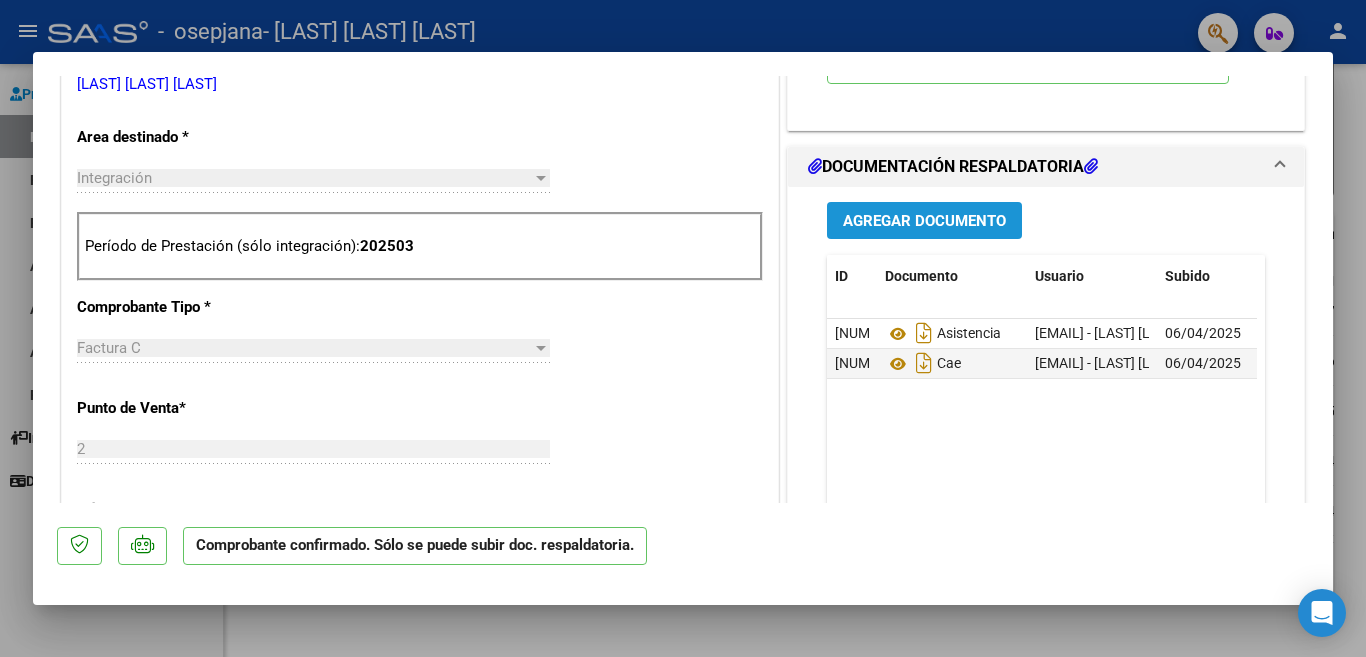 click on "Agregar Documento" at bounding box center [924, 221] 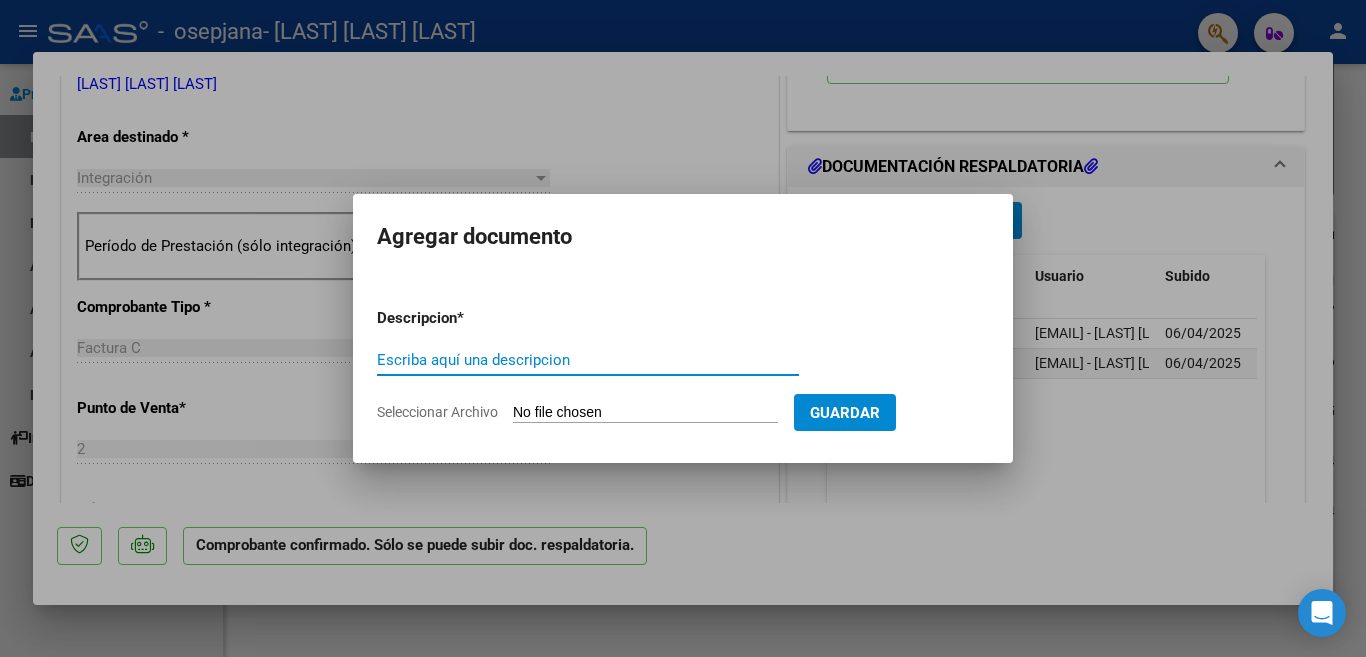 click on "Escriba aquí una descripcion" at bounding box center [588, 360] 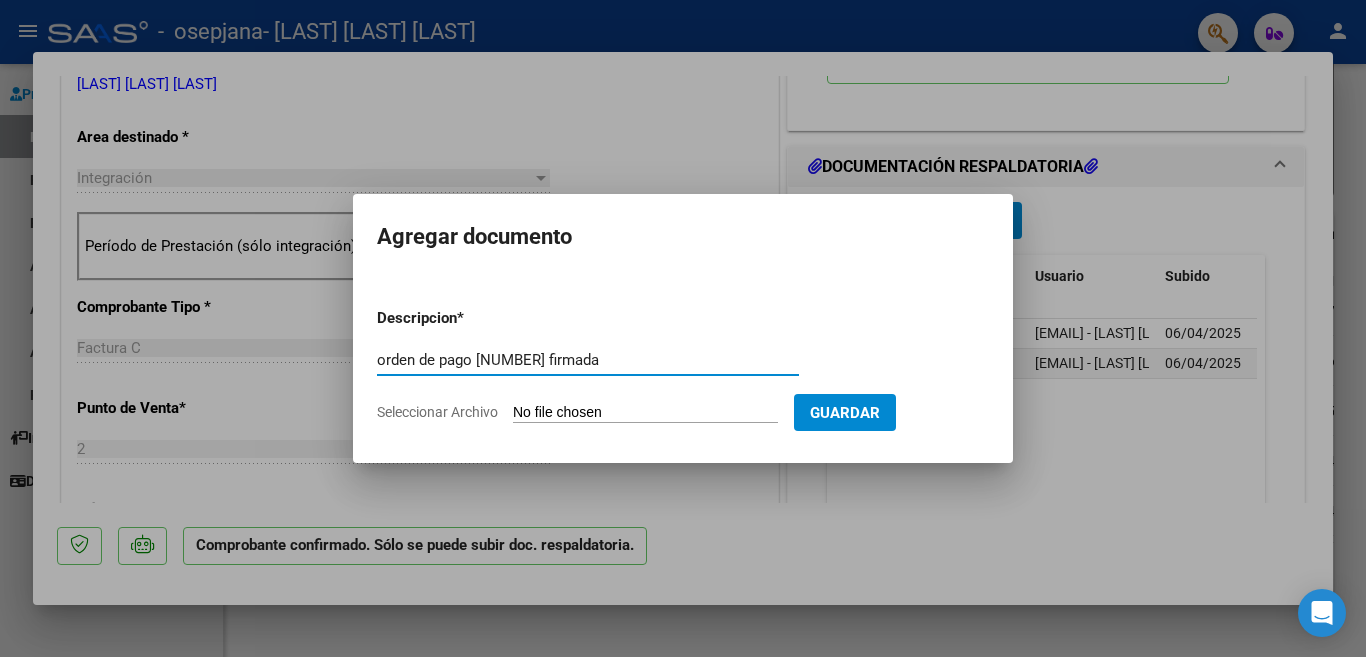 type on "orden de pago [NUMBER] firmada" 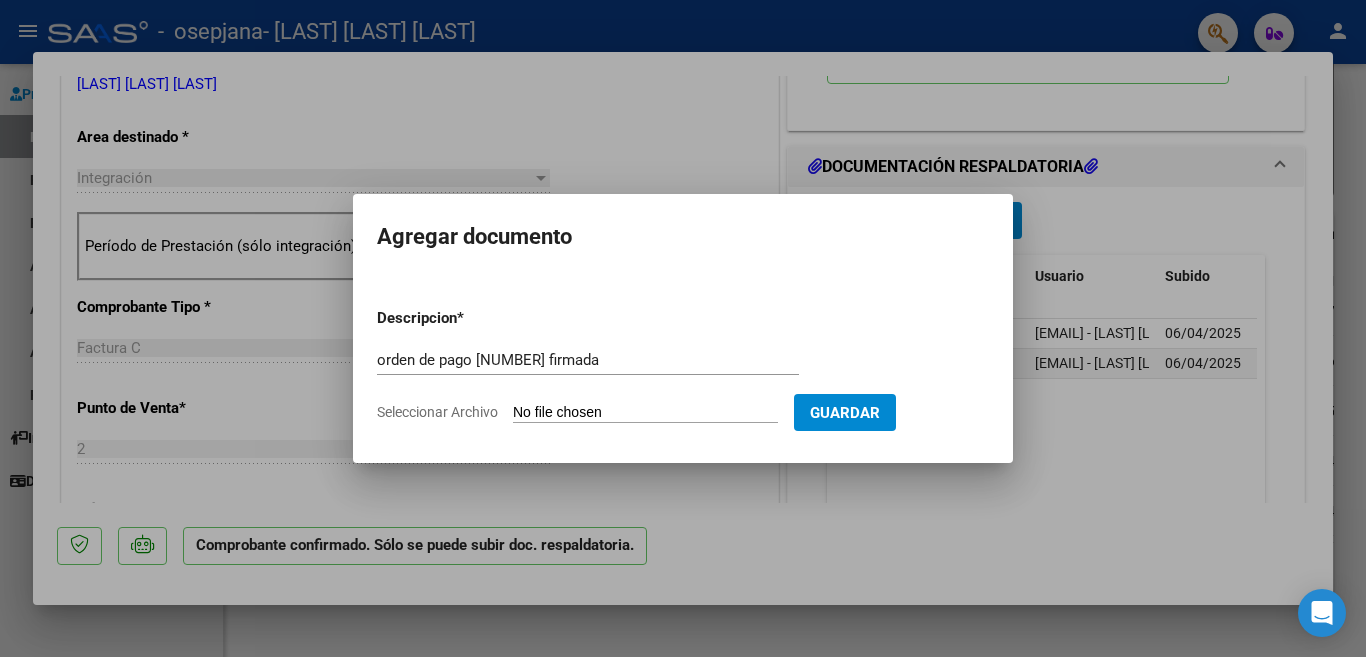 click on "Seleccionar Archivo" at bounding box center [645, 413] 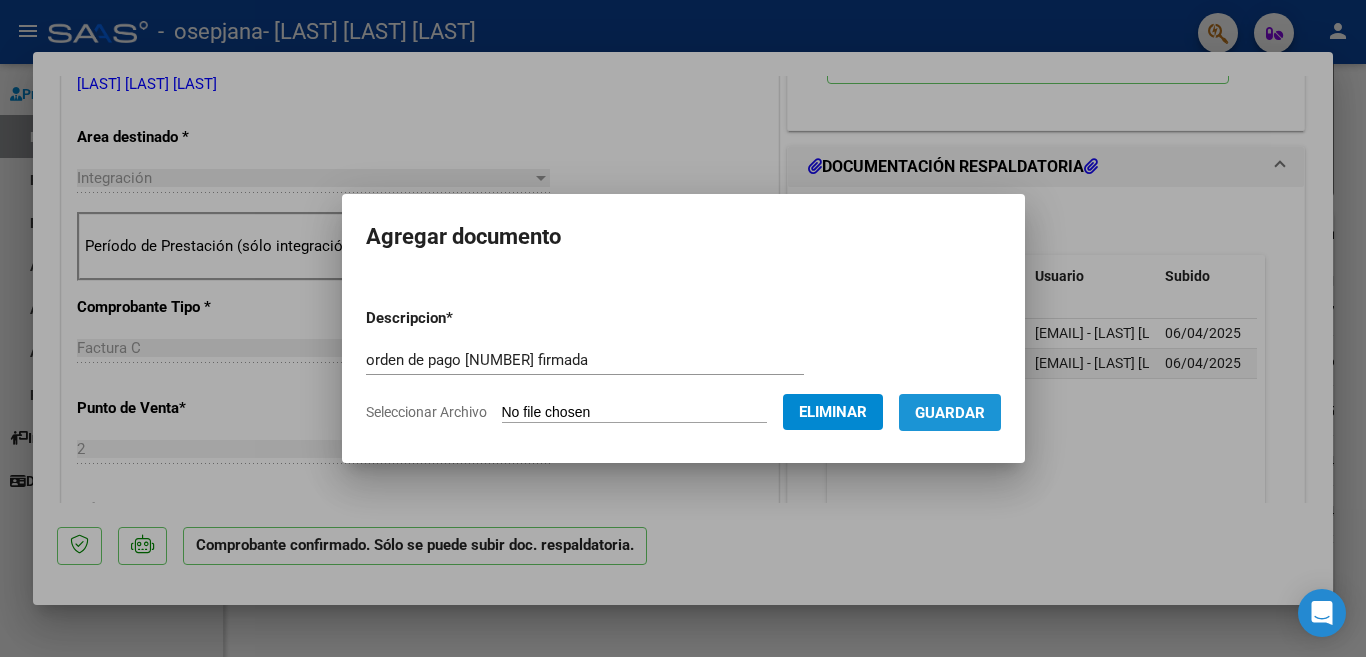click on "Guardar" at bounding box center (950, 413) 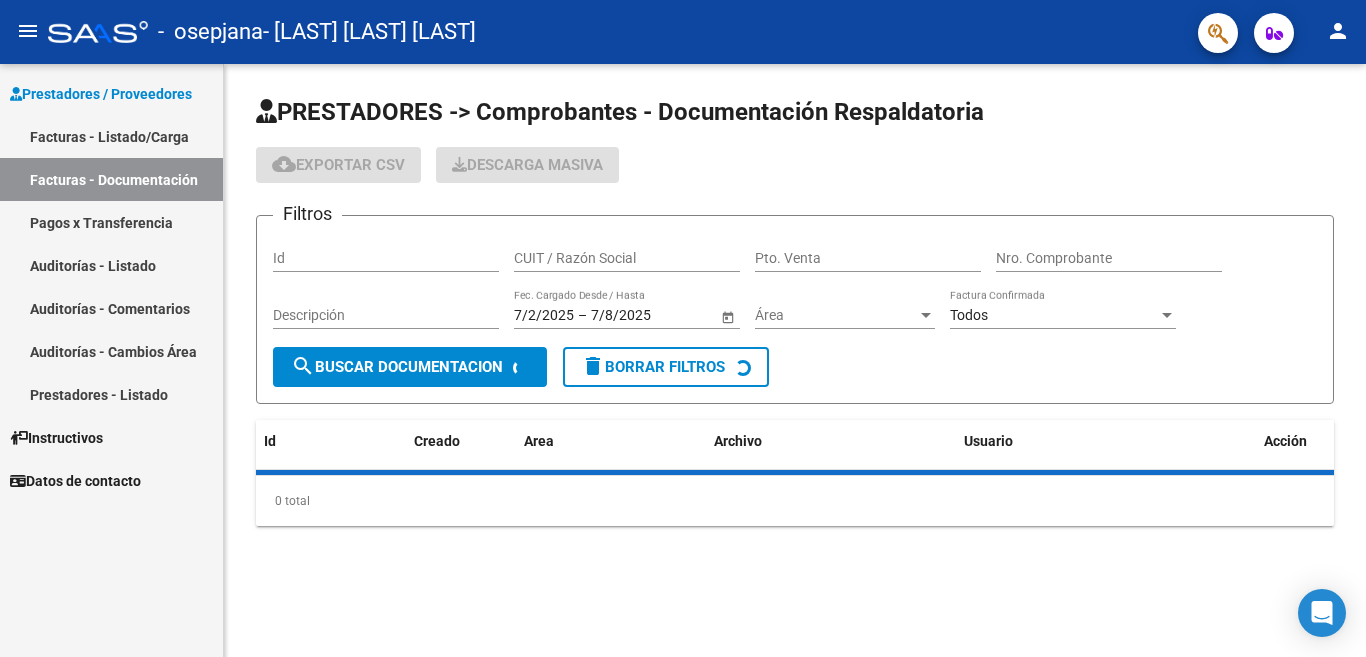 scroll, scrollTop: 0, scrollLeft: 0, axis: both 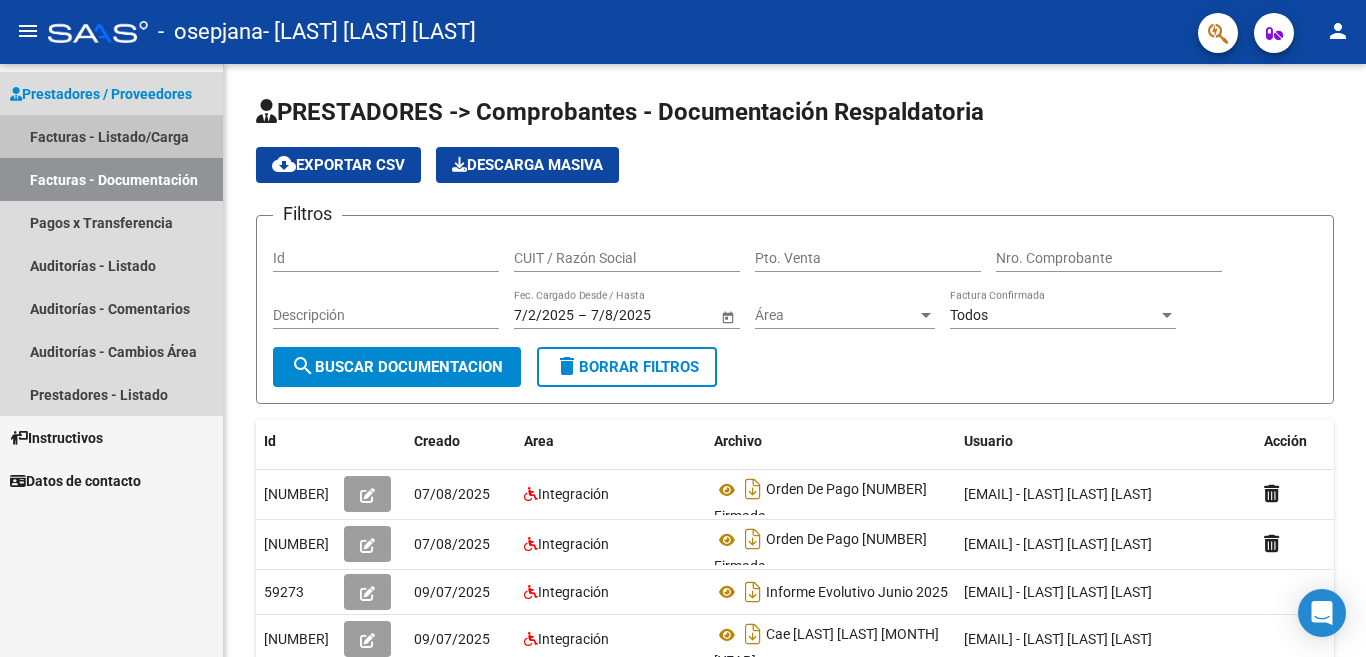 click on "Facturas - Listado/Carga" at bounding box center (111, 136) 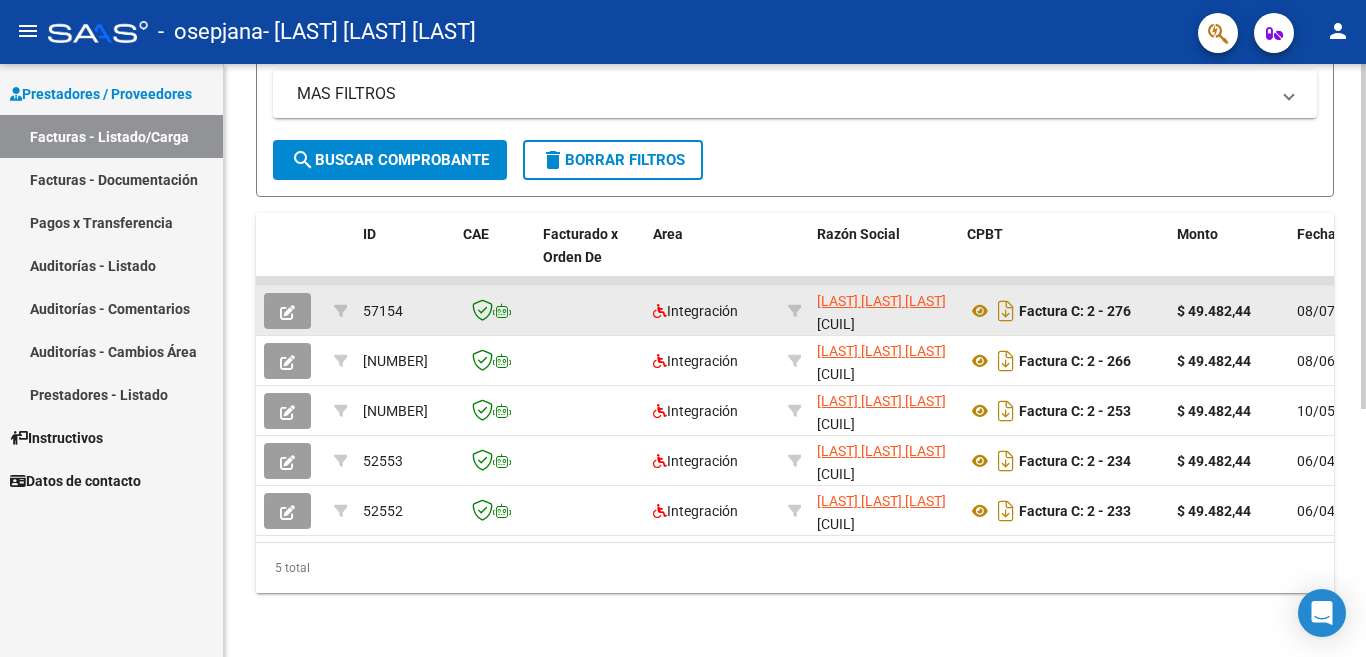 scroll, scrollTop: 426, scrollLeft: 0, axis: vertical 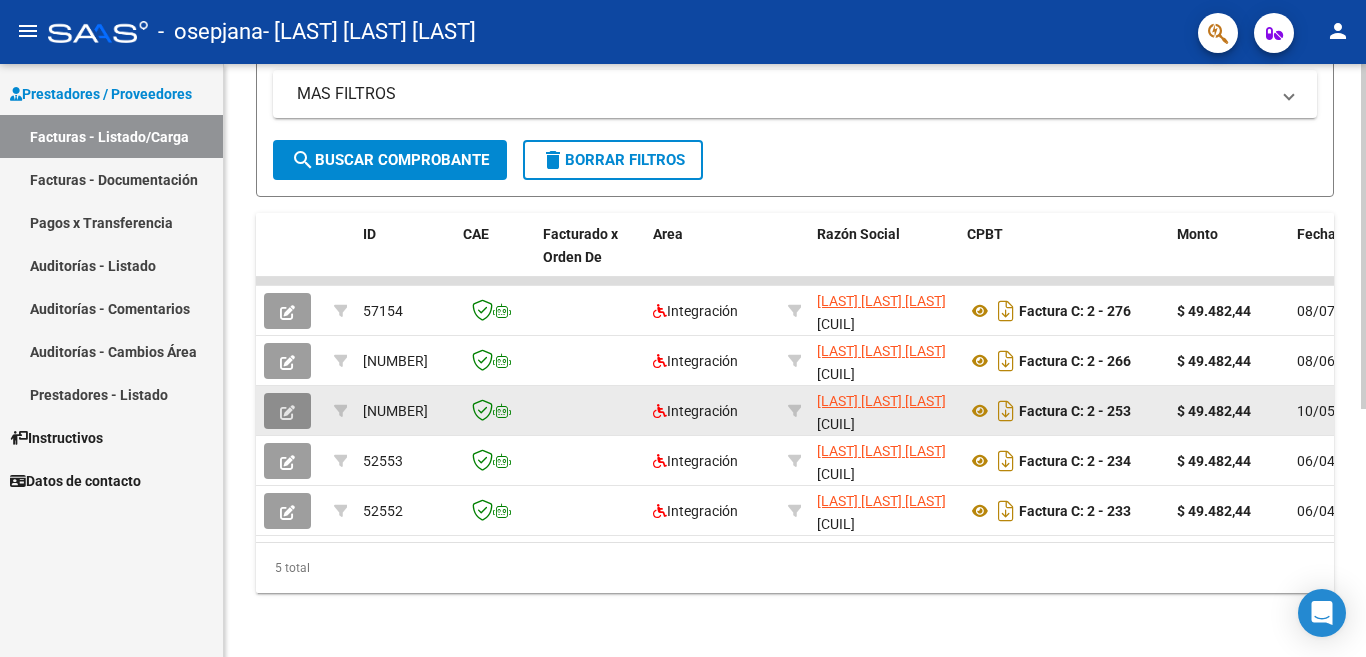 click 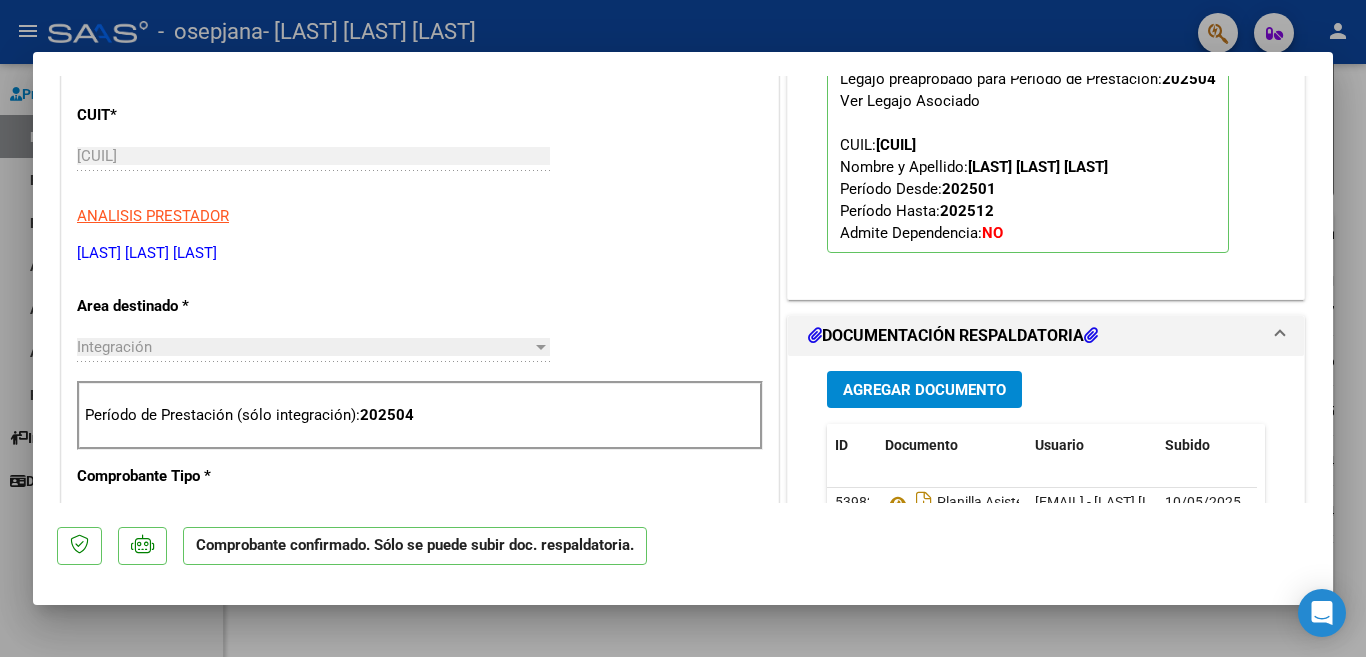 scroll, scrollTop: 600, scrollLeft: 0, axis: vertical 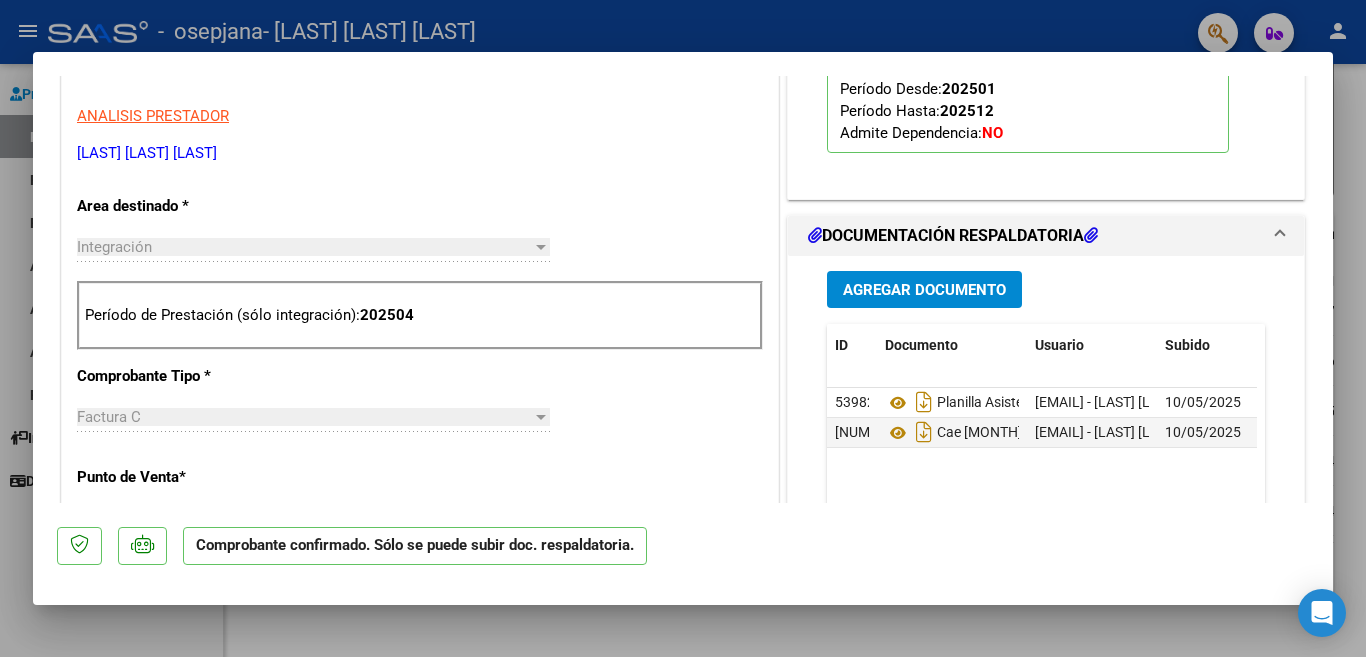 click on "Agregar Documento" at bounding box center [924, 290] 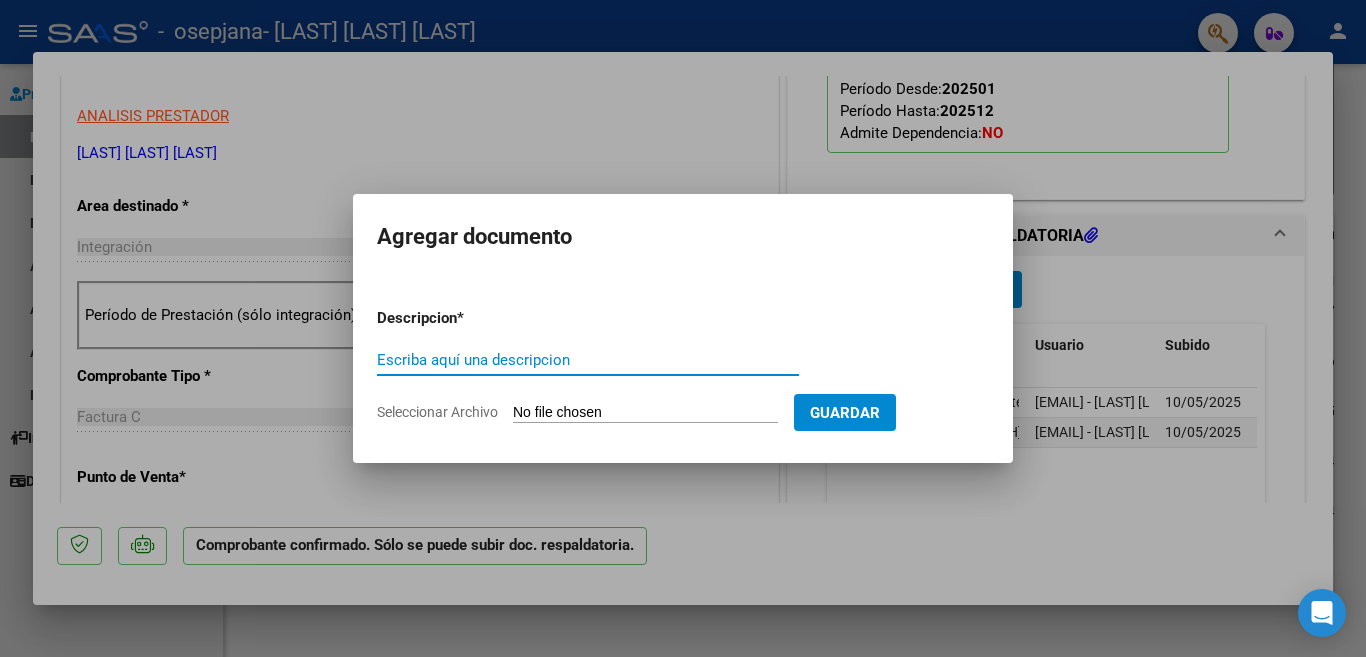 click on "Escriba aquí una descripcion" at bounding box center (588, 360) 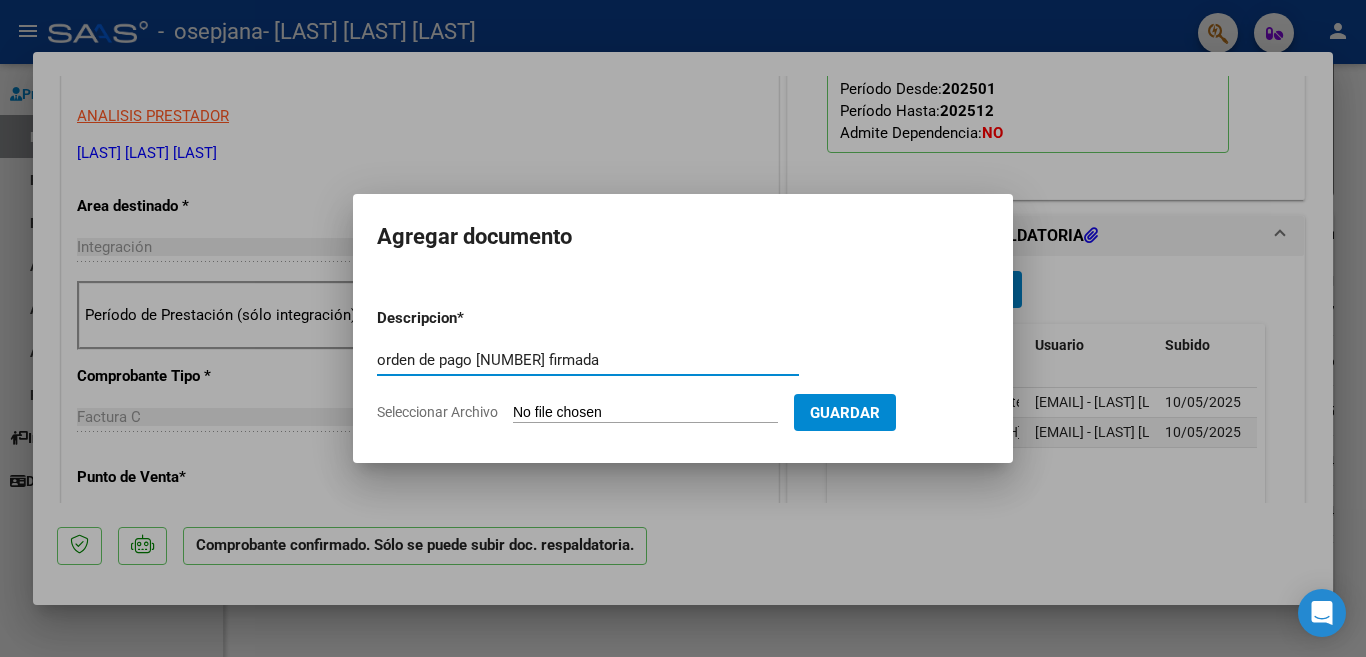 type on "orden de pago [NUMBER] firmada" 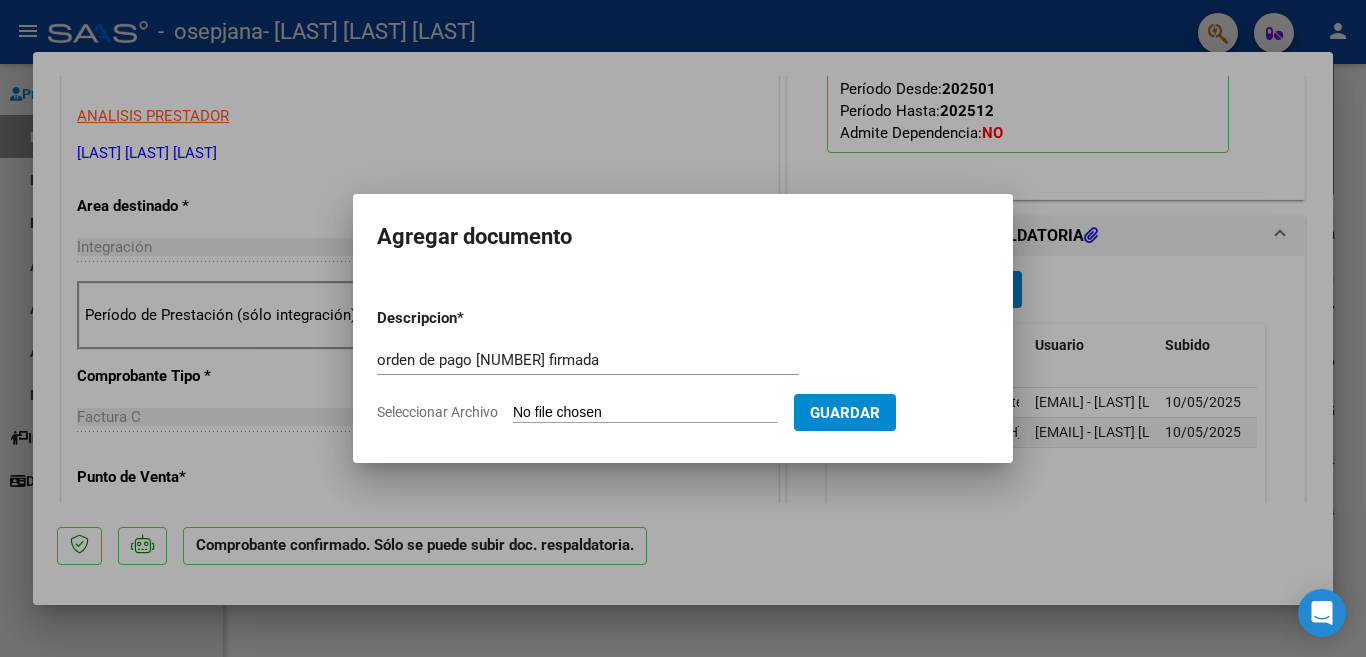 click on "Seleccionar Archivo" at bounding box center (645, 413) 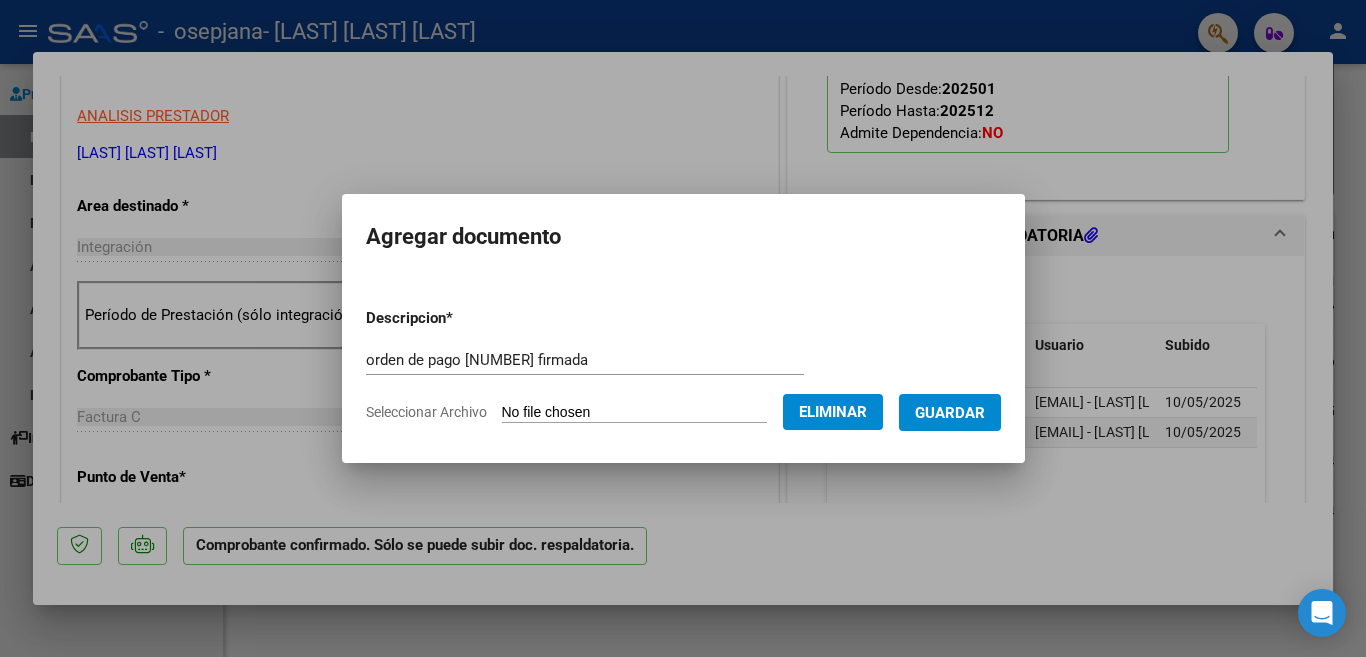 click on "Guardar" at bounding box center (950, 413) 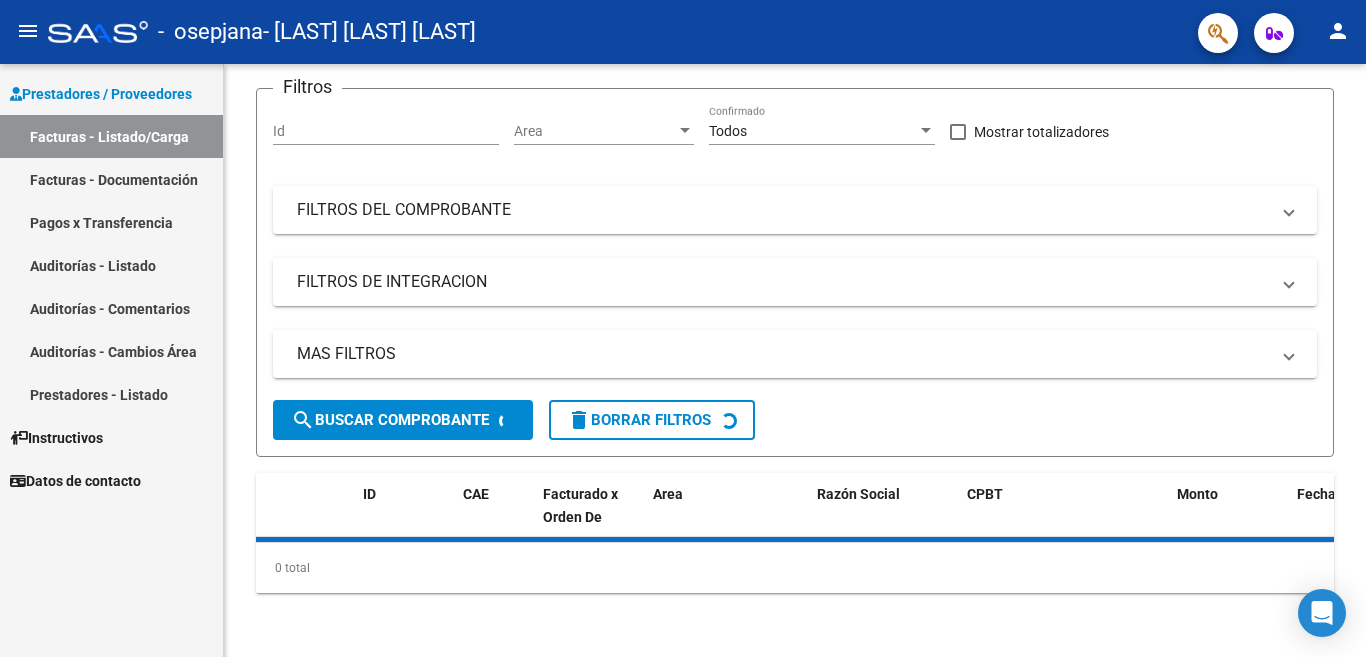 click on "Facturas - Listado/Carga" at bounding box center [111, 136] 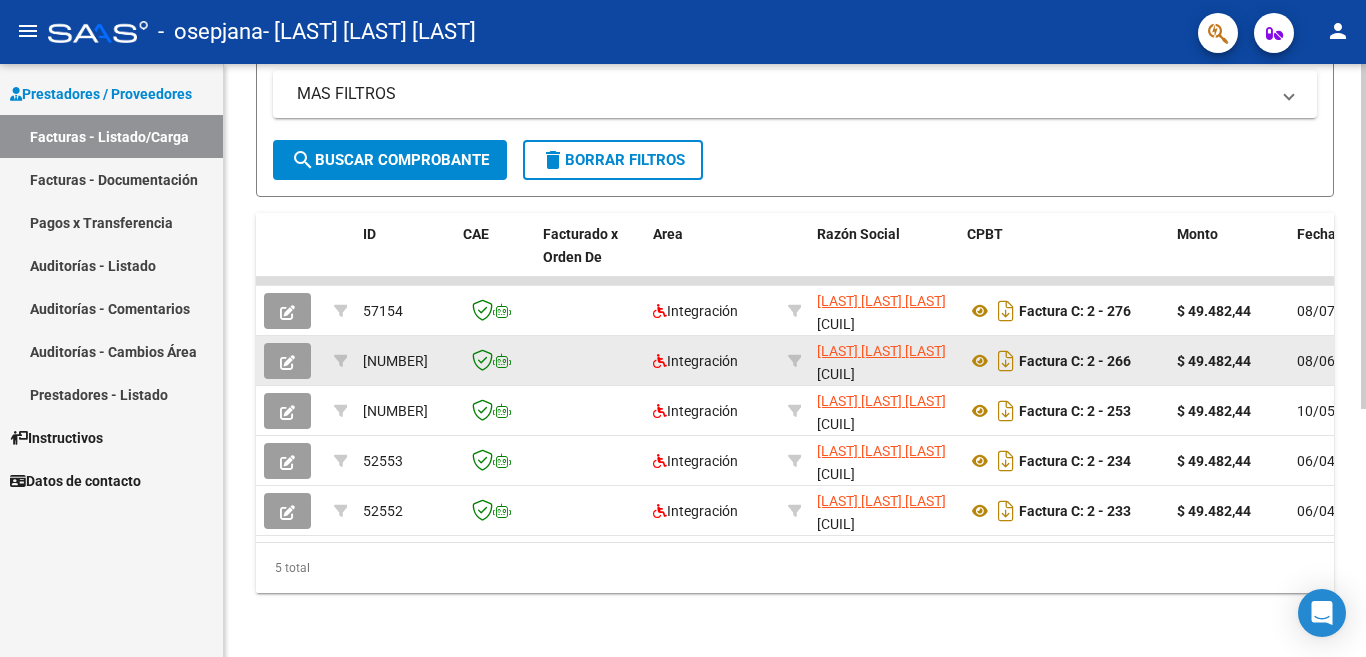 scroll, scrollTop: 426, scrollLeft: 0, axis: vertical 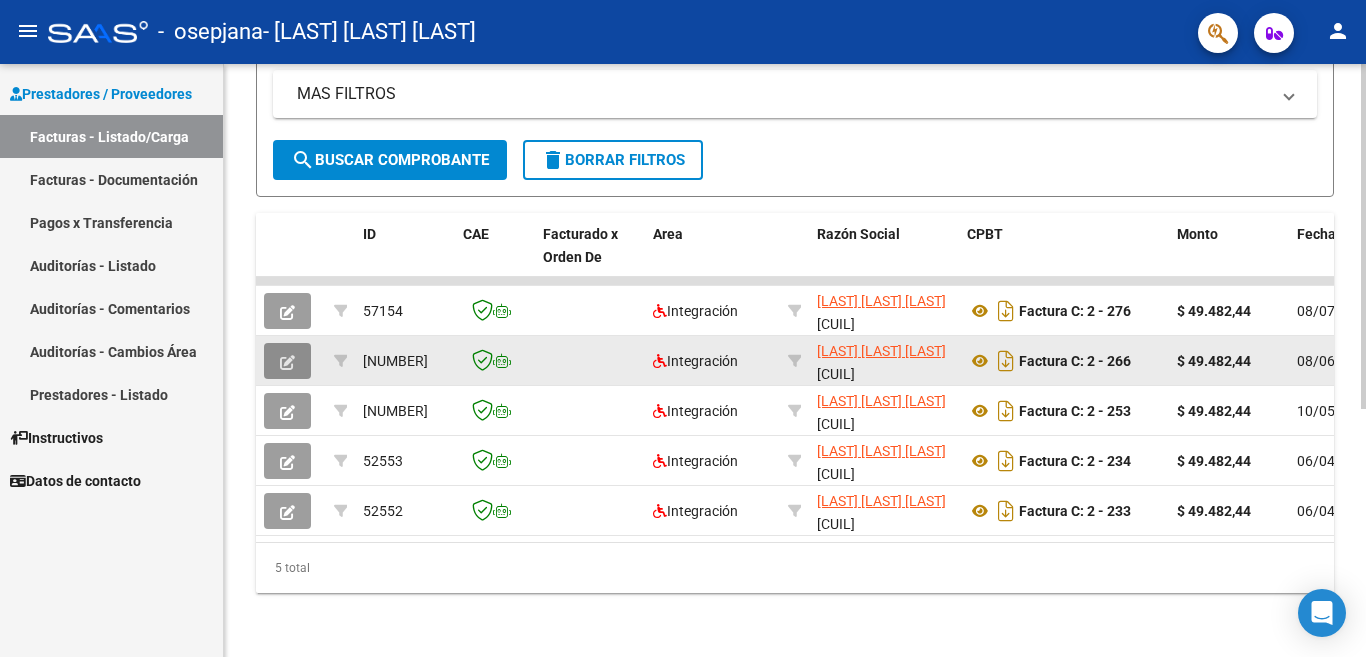 click 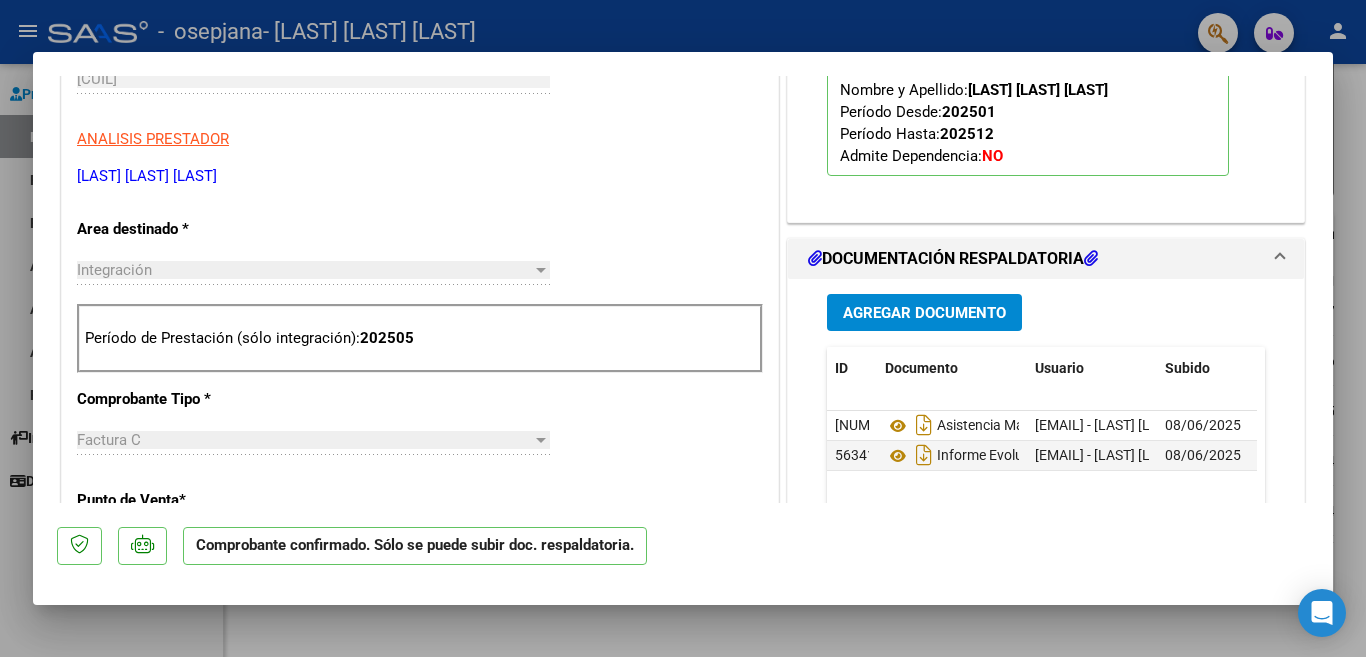 scroll, scrollTop: 700, scrollLeft: 0, axis: vertical 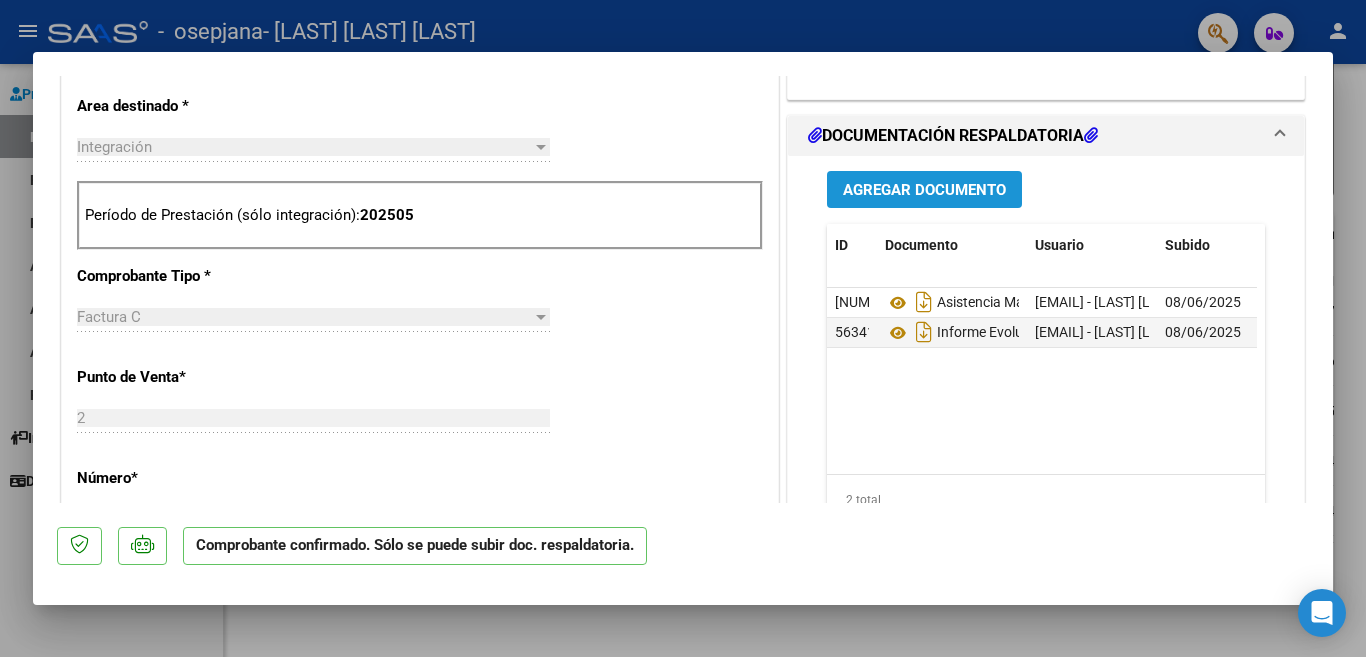 click on "Agregar Documento" at bounding box center [924, 190] 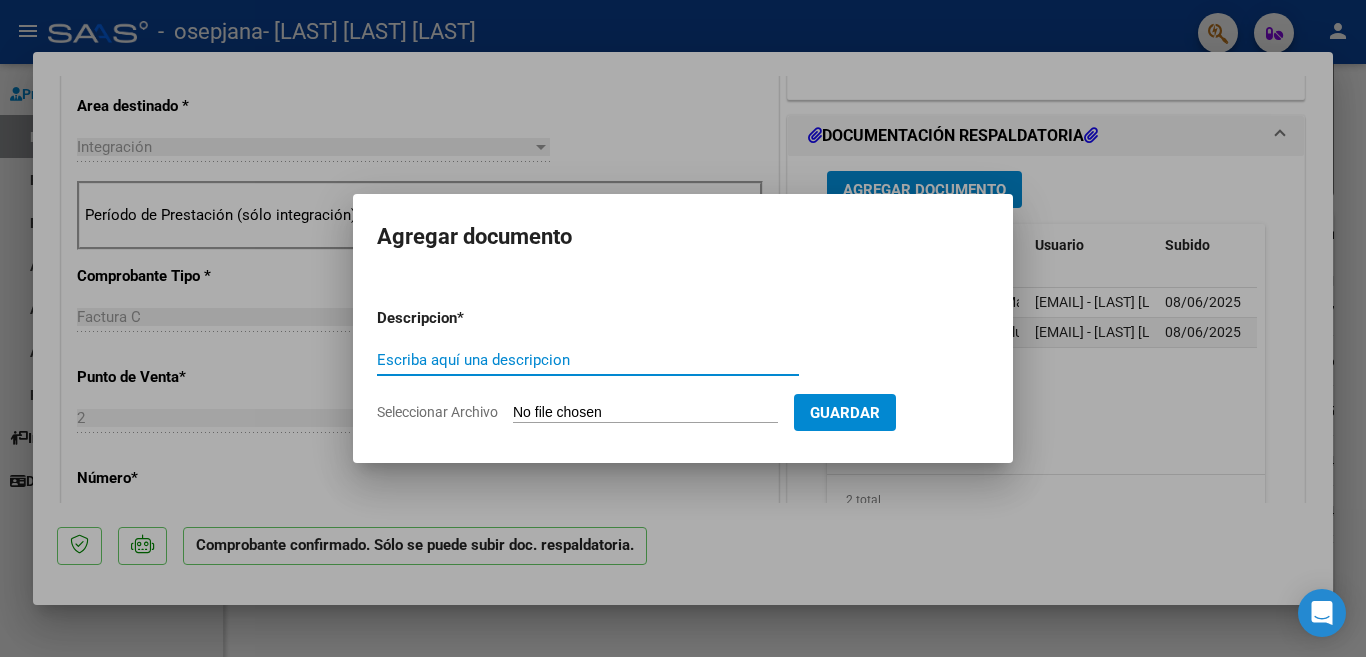 click on "Escriba aquí una descripcion" at bounding box center (588, 360) 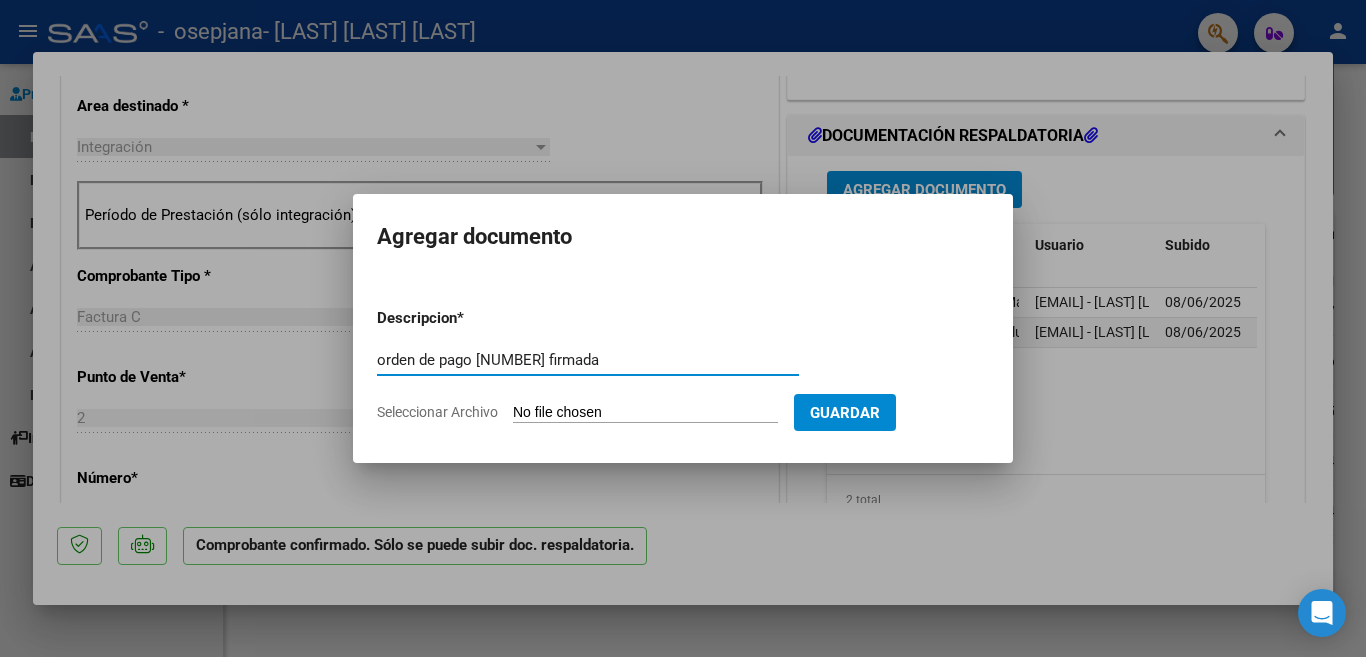 type on "orden de pago [NUMBER] firmada" 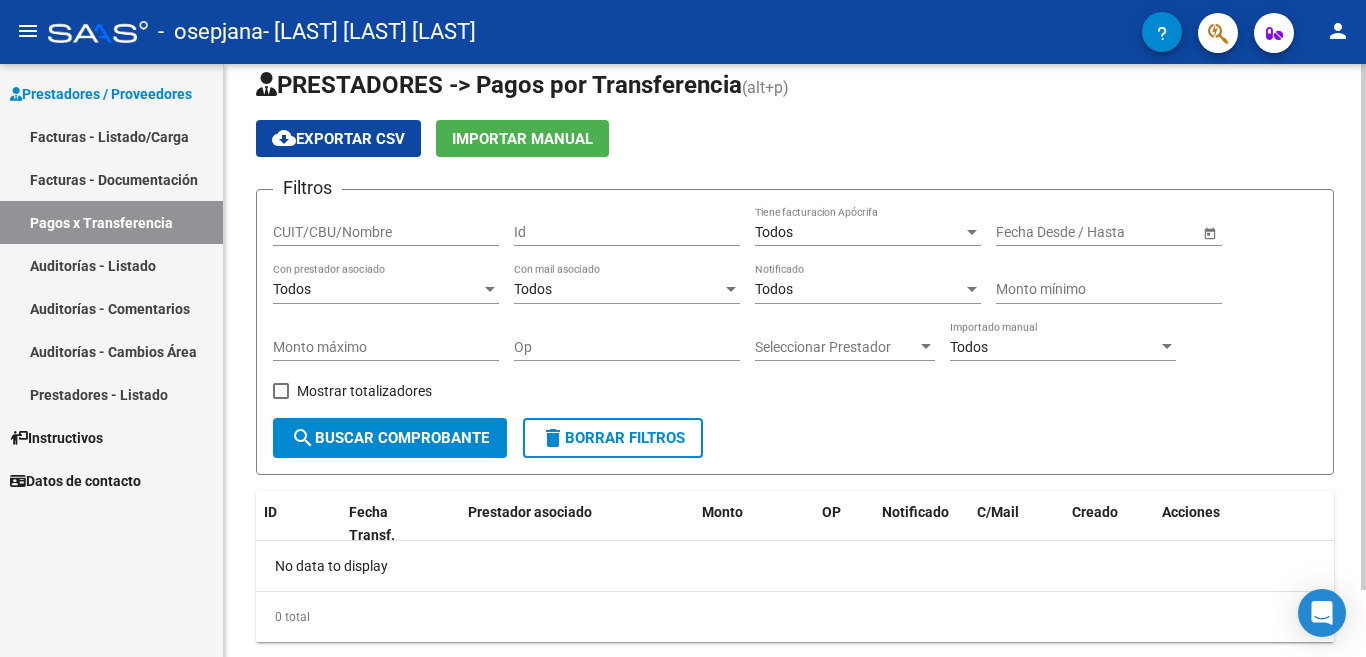 scroll, scrollTop: 0, scrollLeft: 0, axis: both 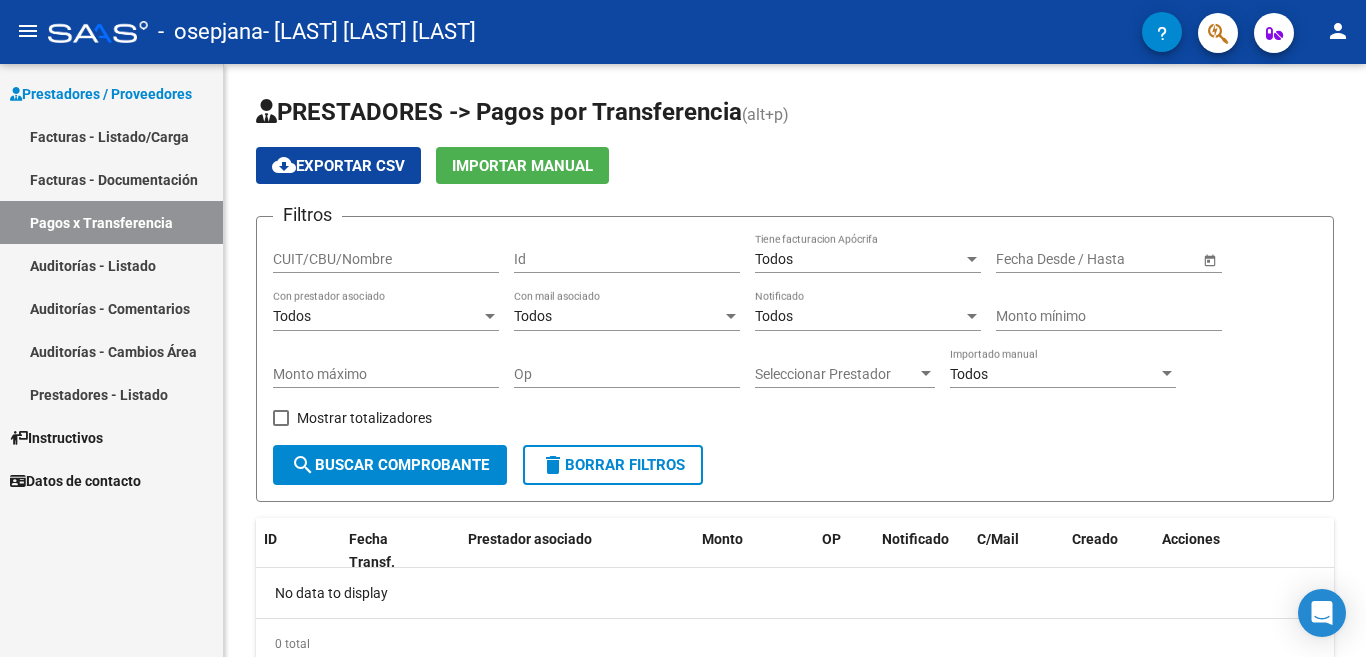 click on "Facturas - Listado/Carga" at bounding box center [111, 136] 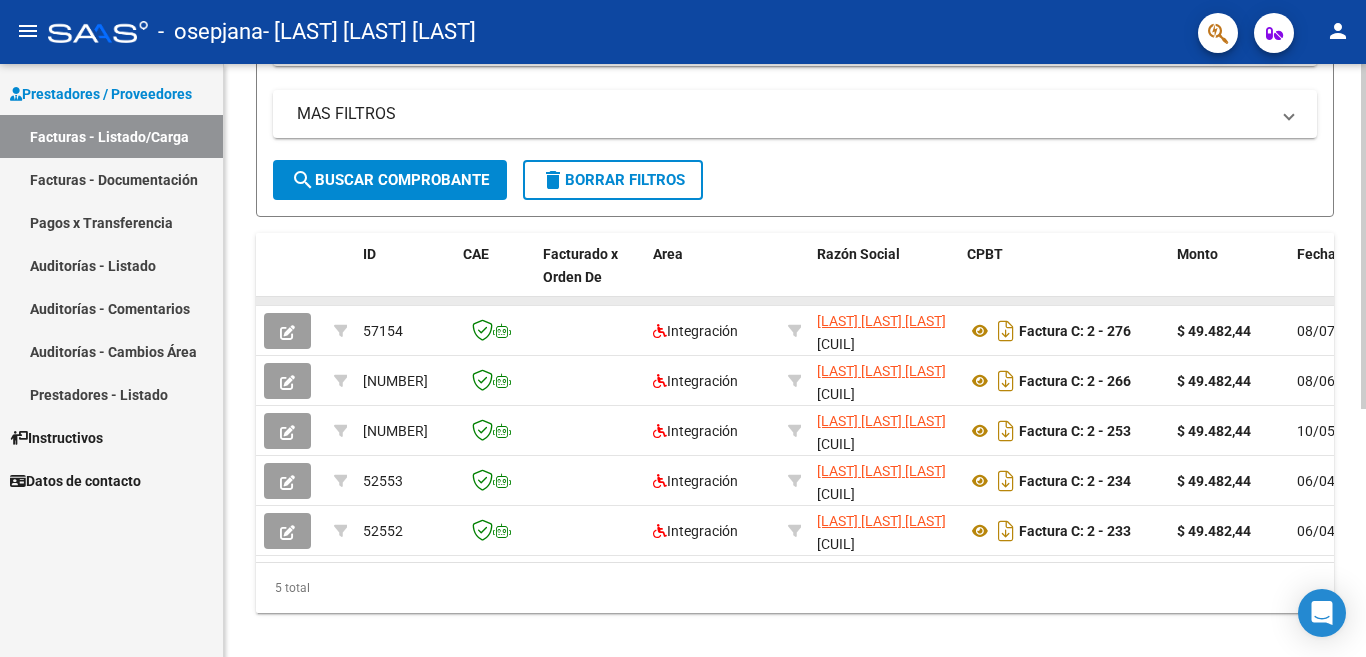 scroll, scrollTop: 426, scrollLeft: 0, axis: vertical 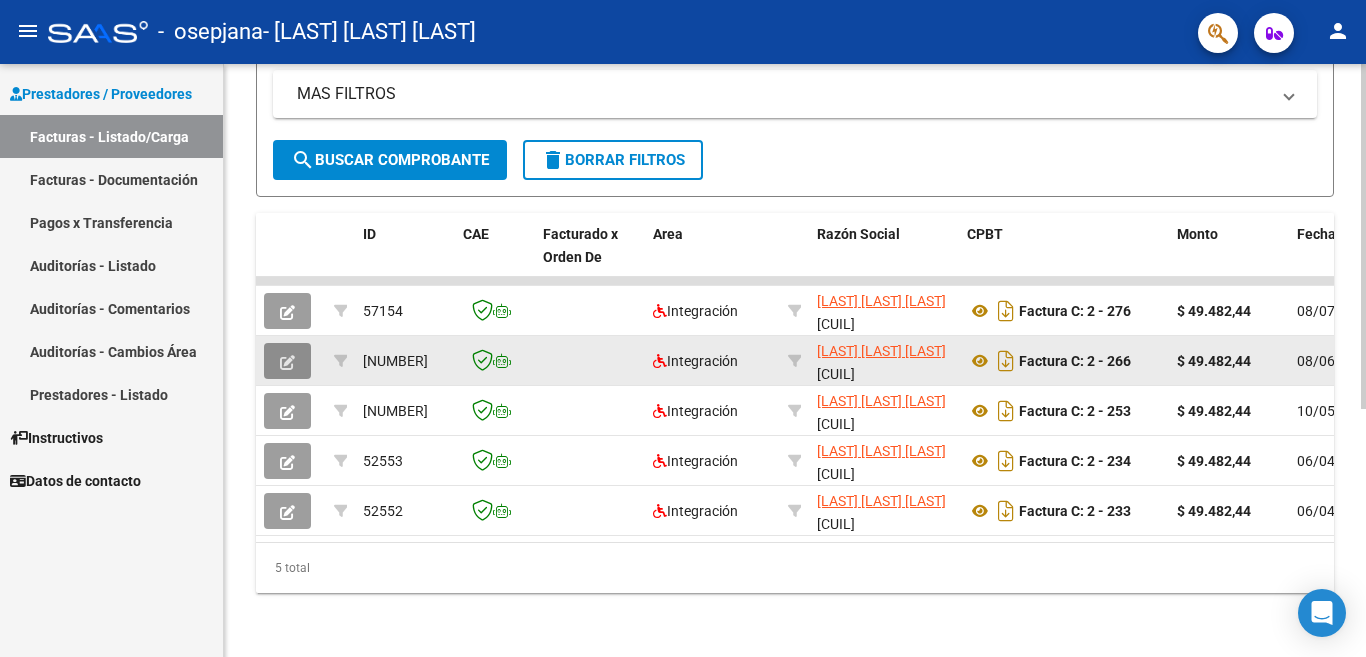 click 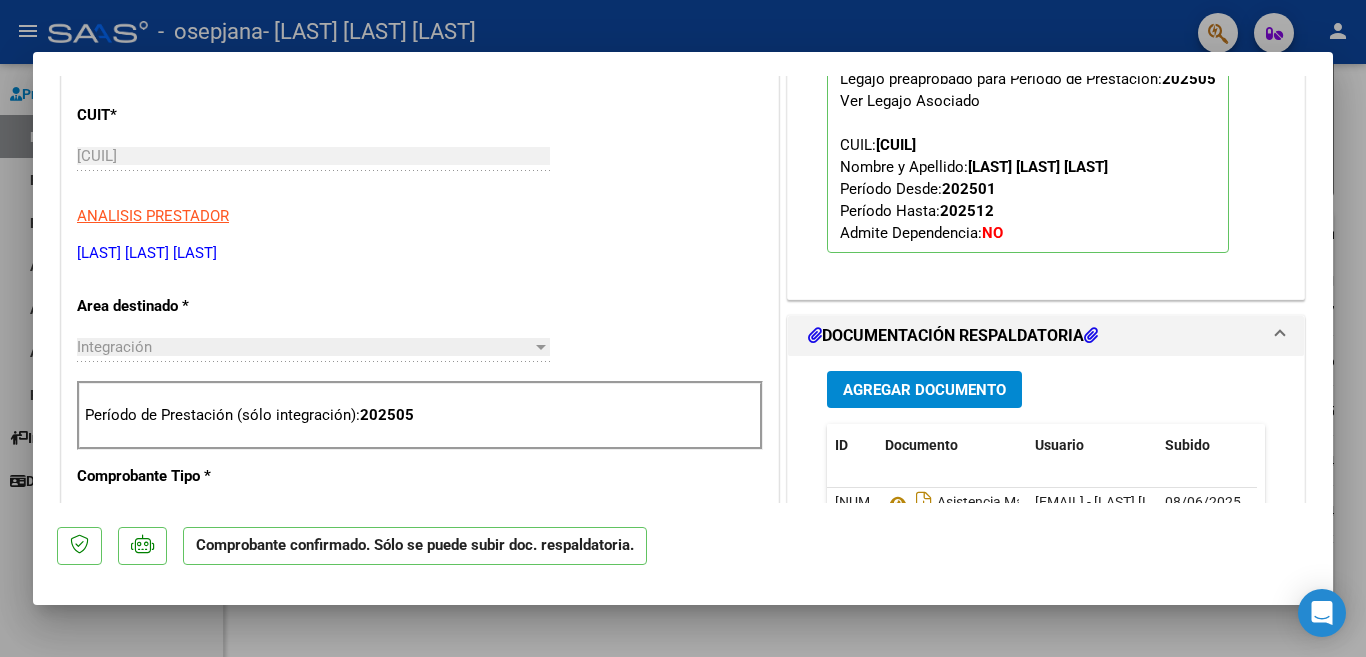 scroll, scrollTop: 600, scrollLeft: 0, axis: vertical 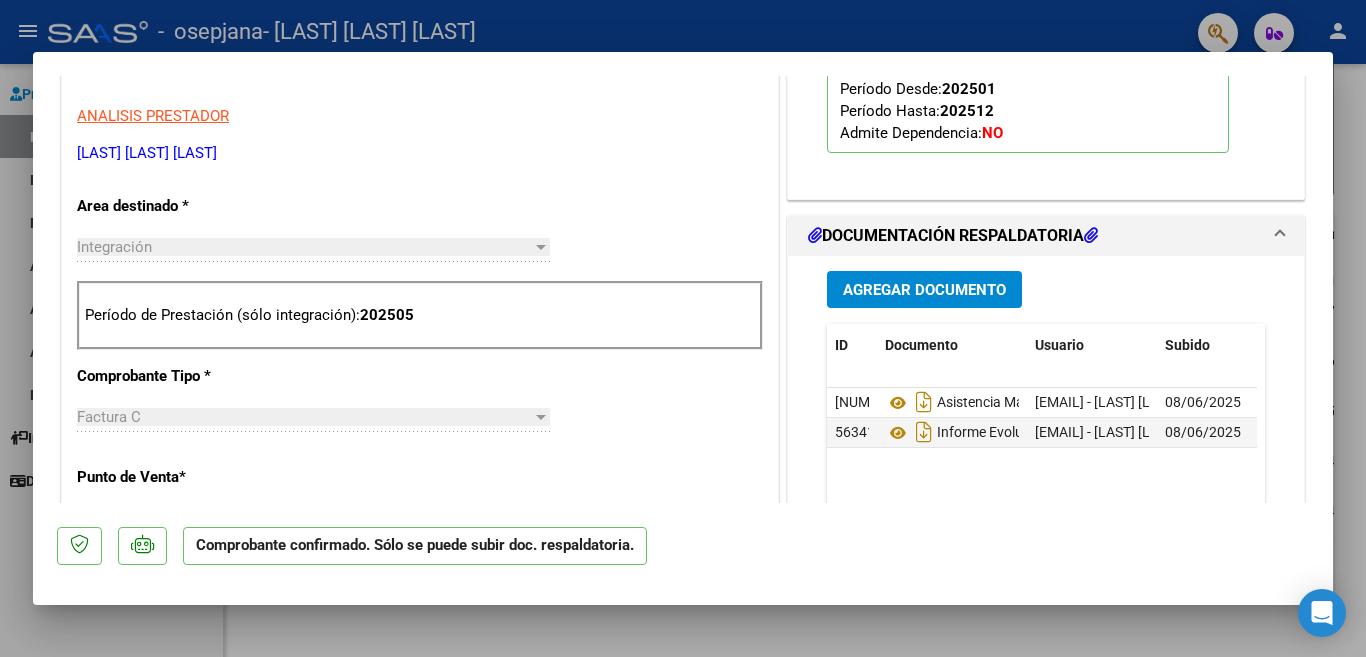 click on "Agregar Documento" at bounding box center (924, 290) 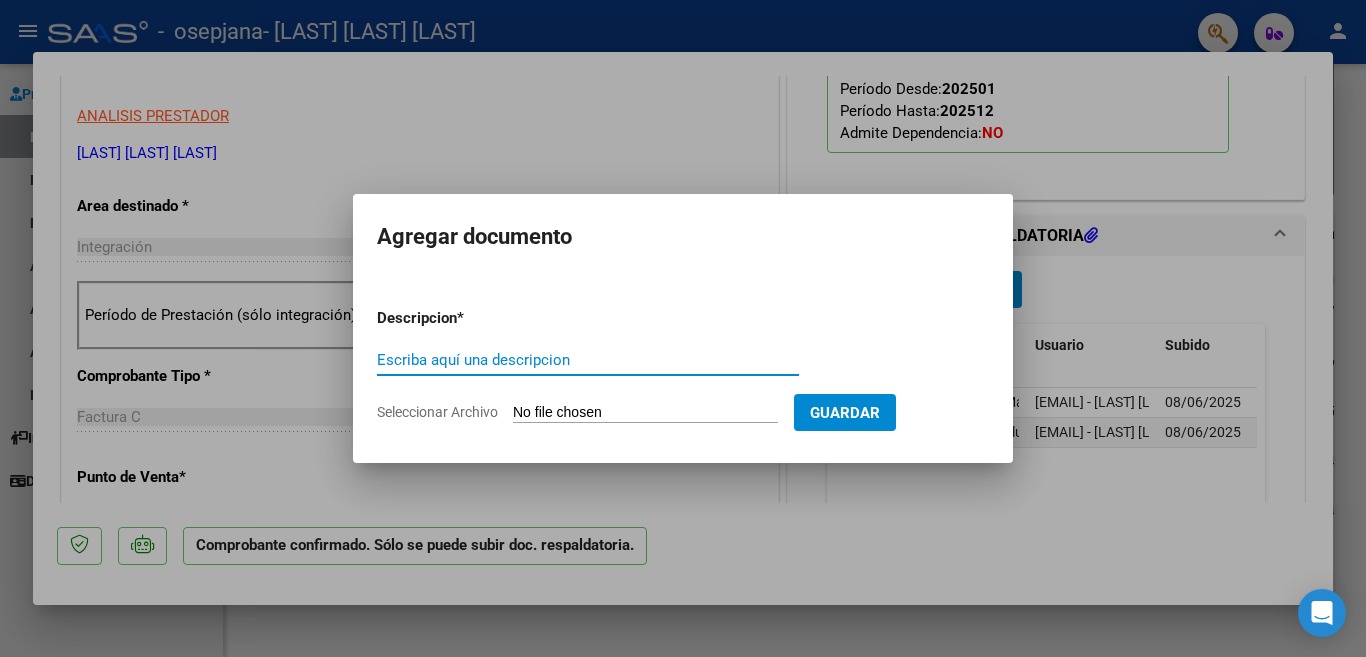 click on "Escriba aquí una descripcion" at bounding box center [588, 360] 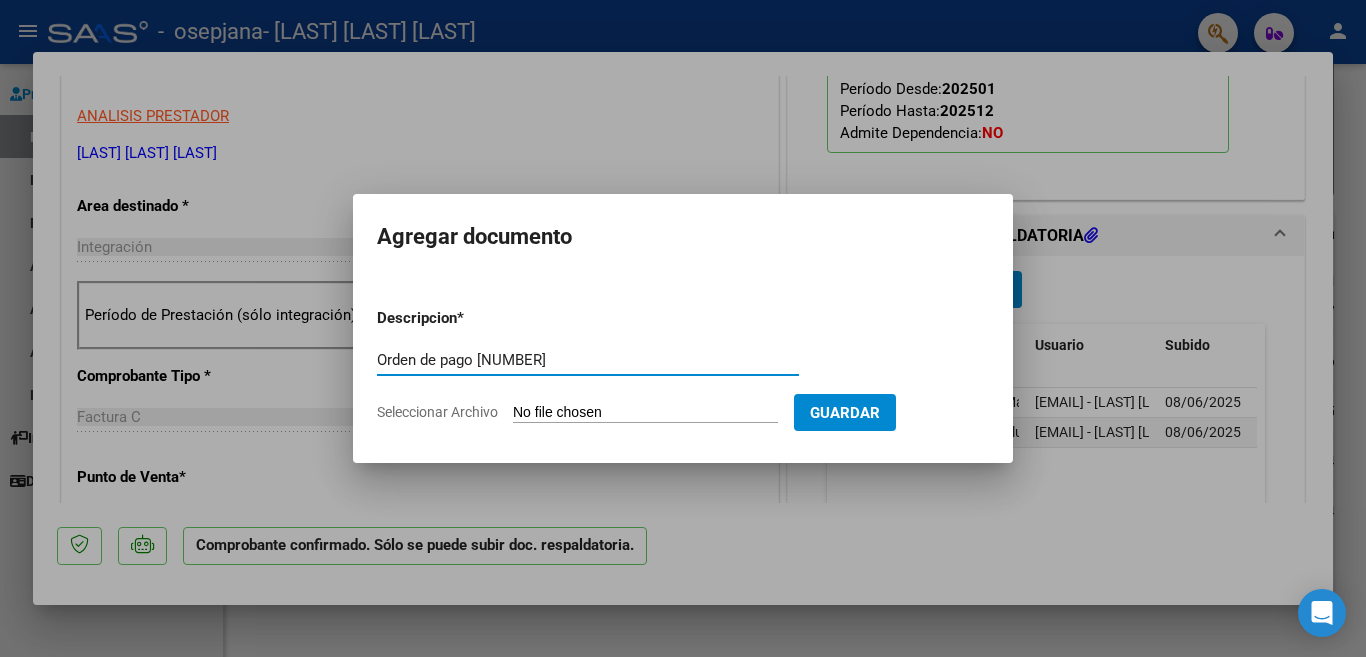 type on "Orden de pago [NUMBER]" 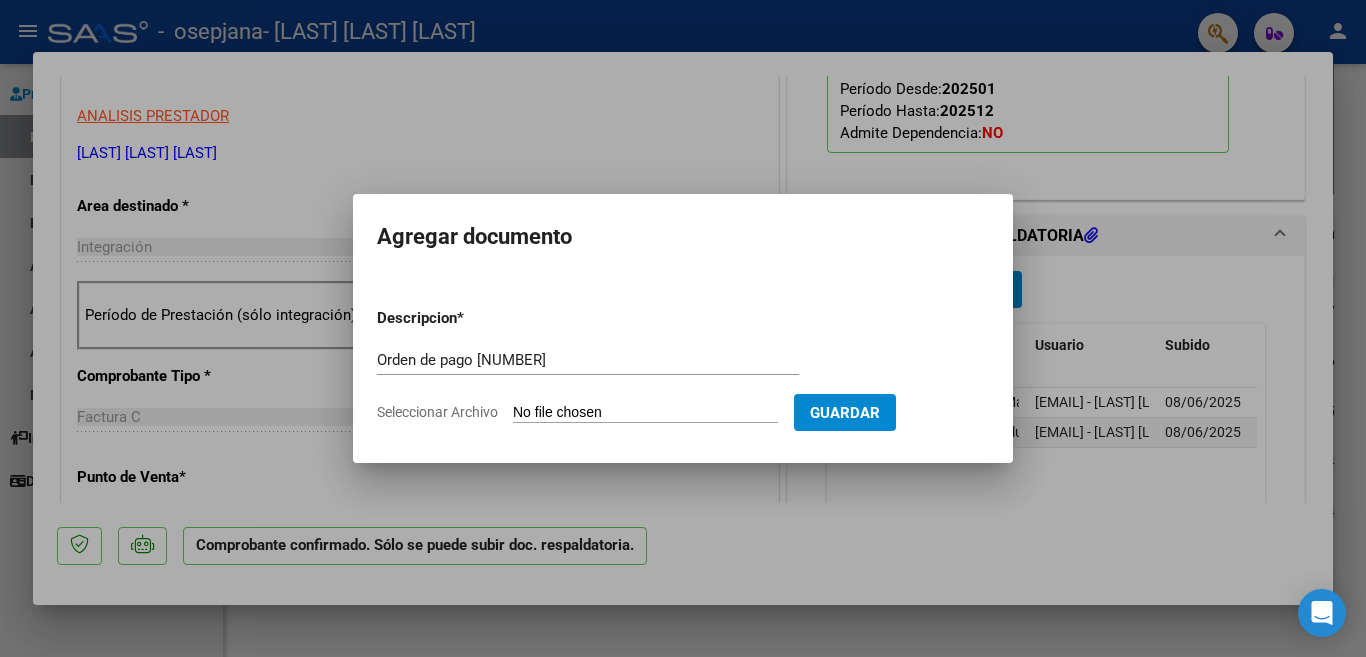 click on "Seleccionar Archivo" at bounding box center (645, 413) 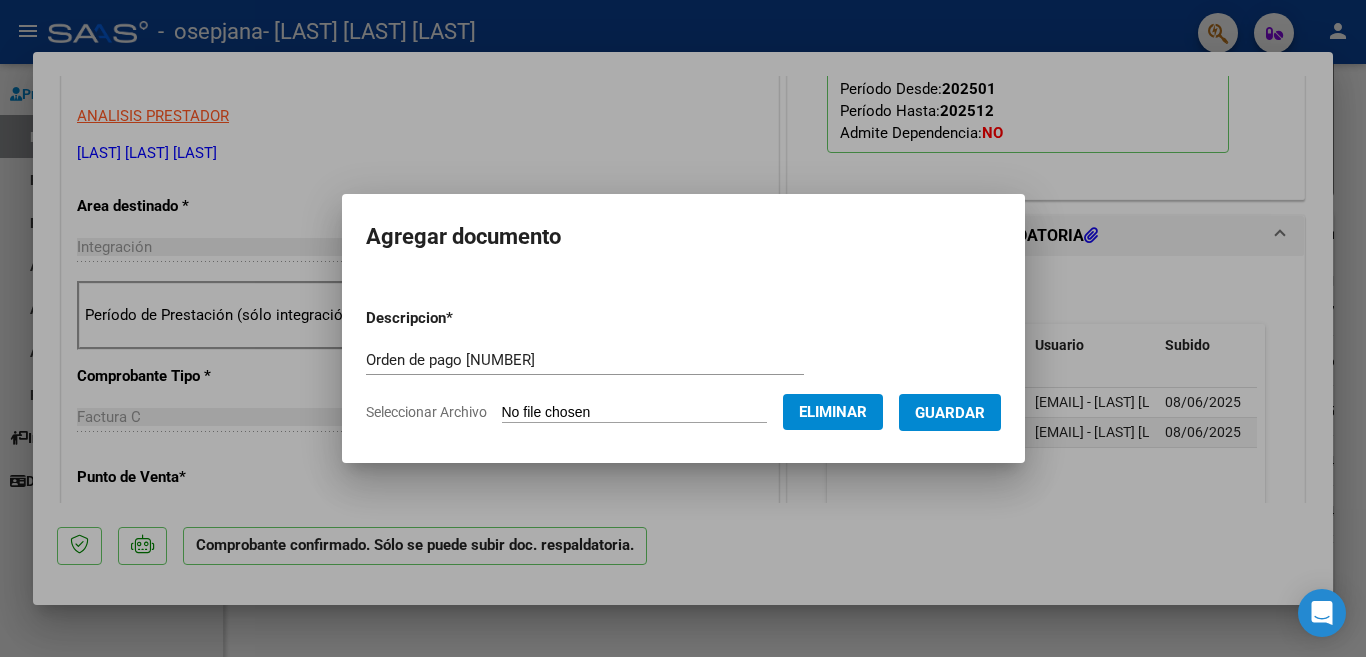 click on "Orden de pago [NUMBER]" at bounding box center (585, 360) 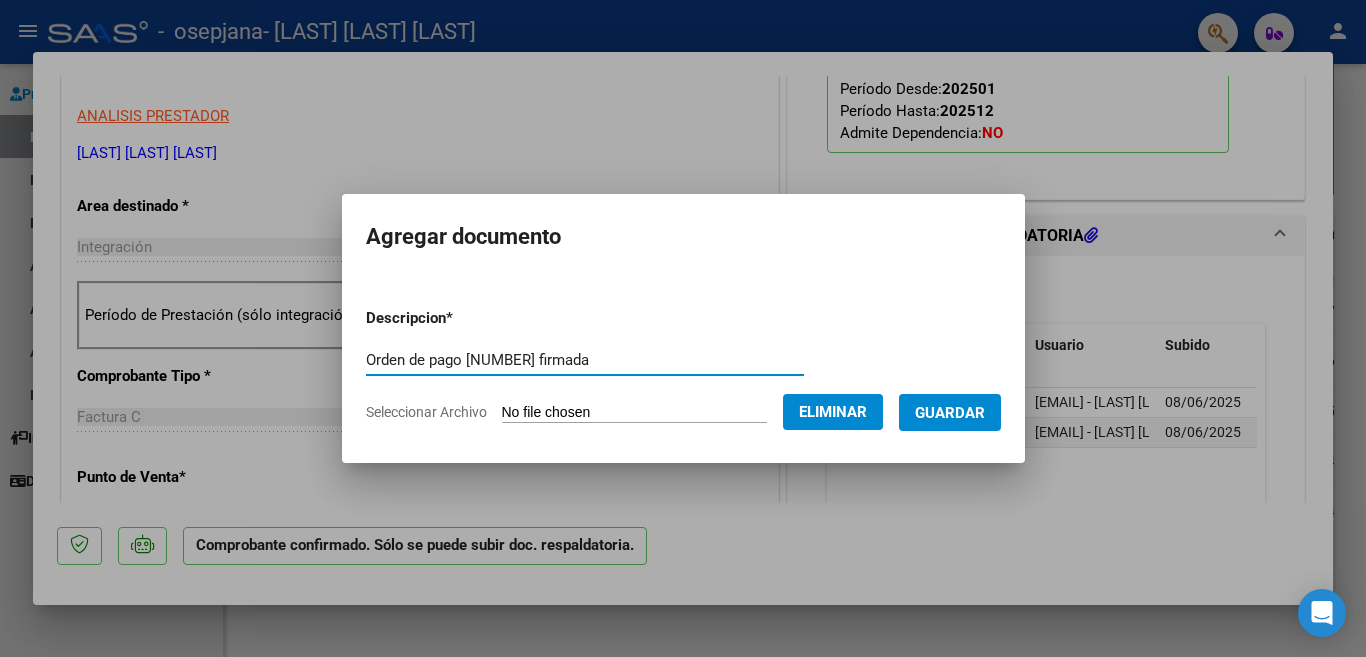 type on "Orden de pago [NUMBER] firmada" 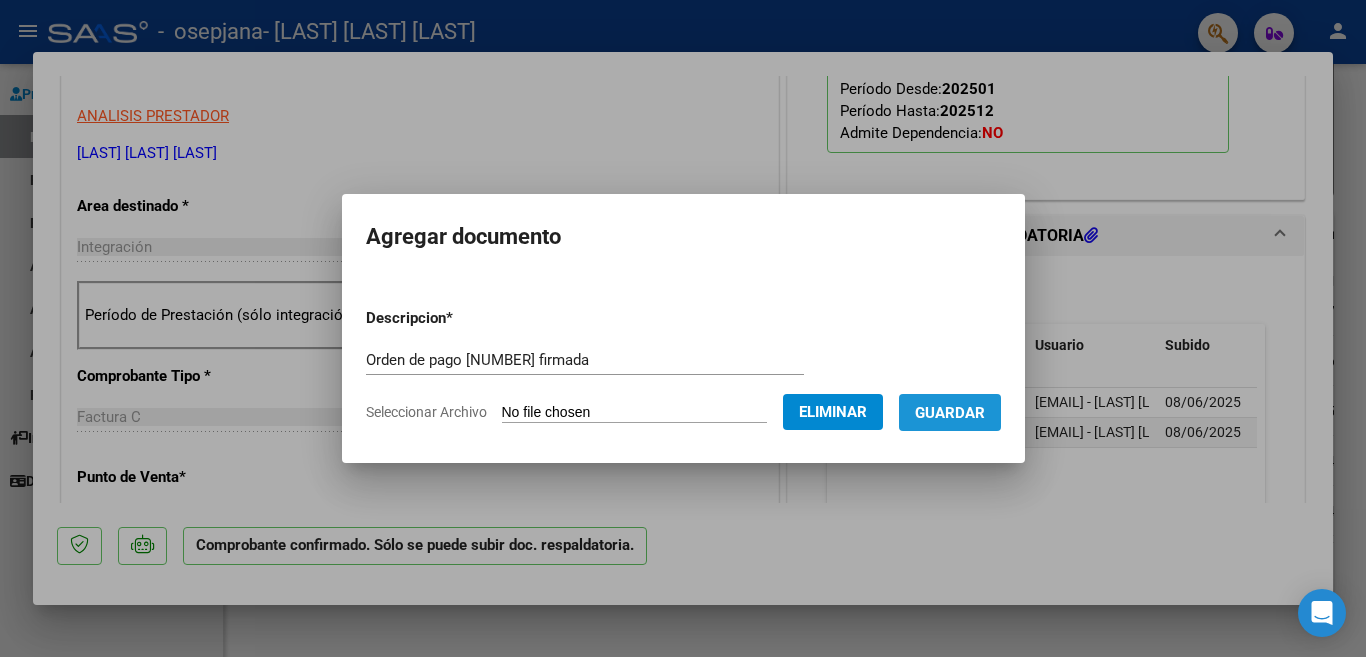 click on "Guardar" at bounding box center [950, 413] 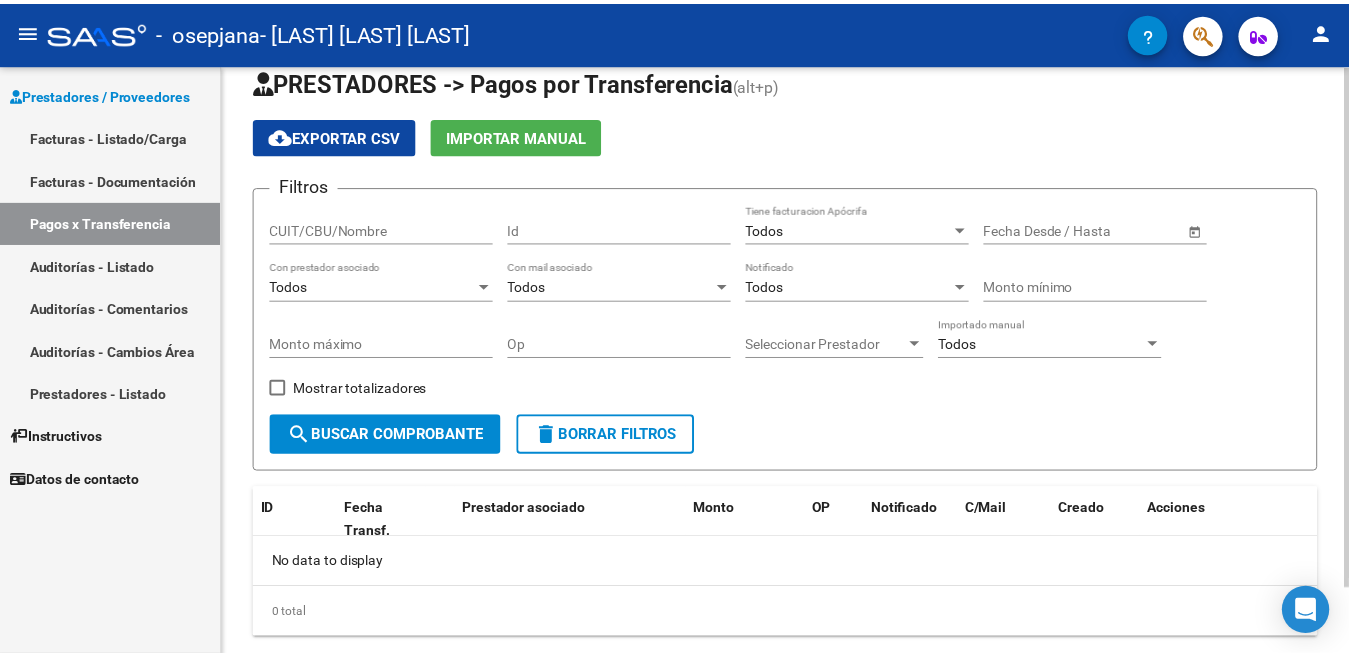 scroll, scrollTop: 0, scrollLeft: 0, axis: both 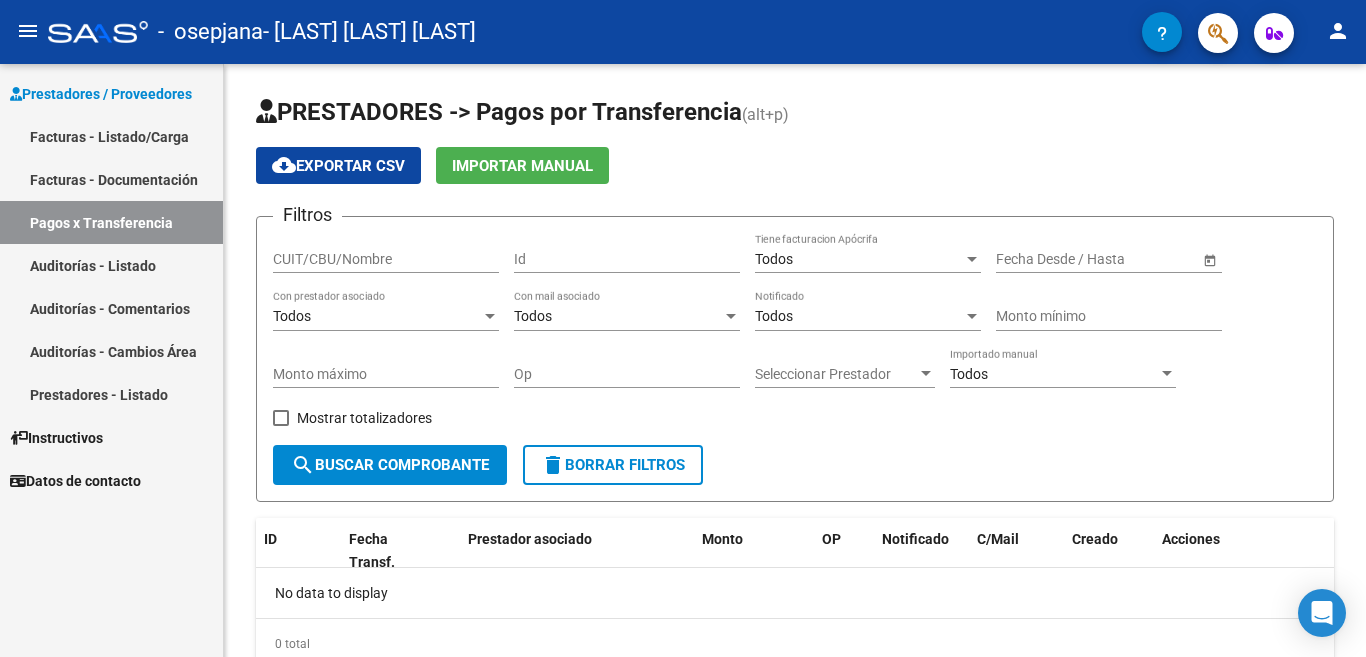 click on "person" 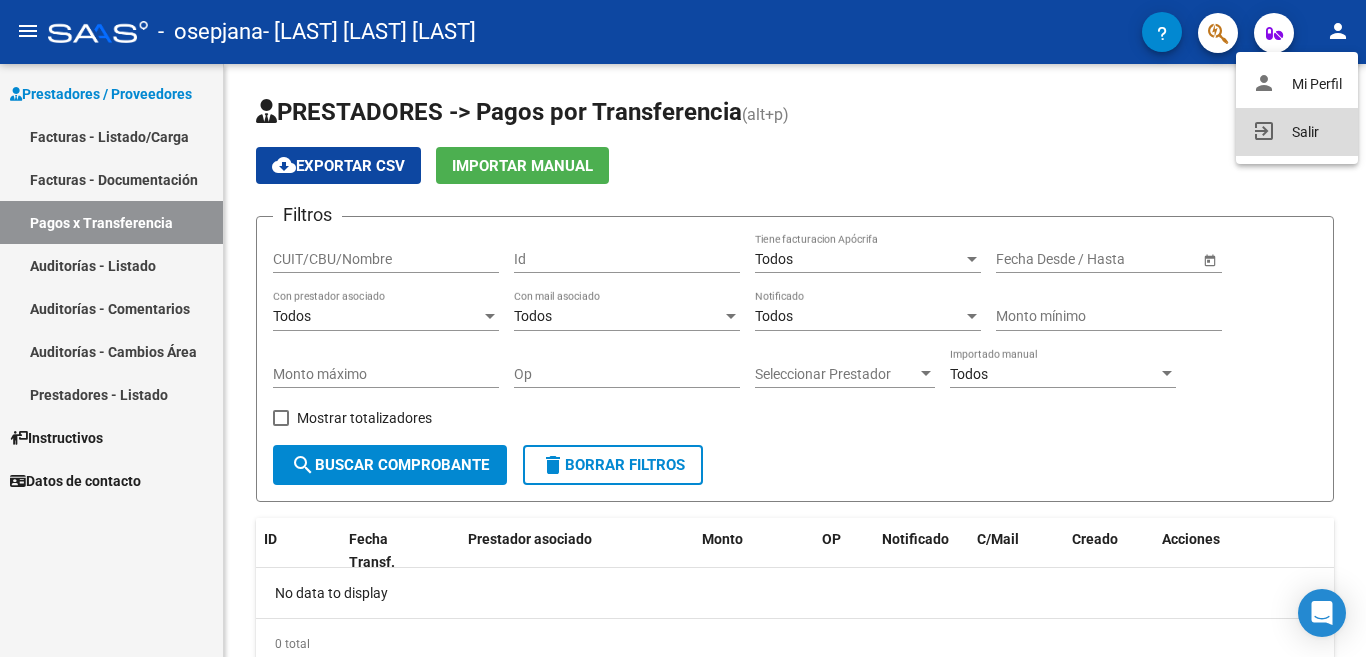 click on "exit_to_app  Salir" at bounding box center (1297, 132) 